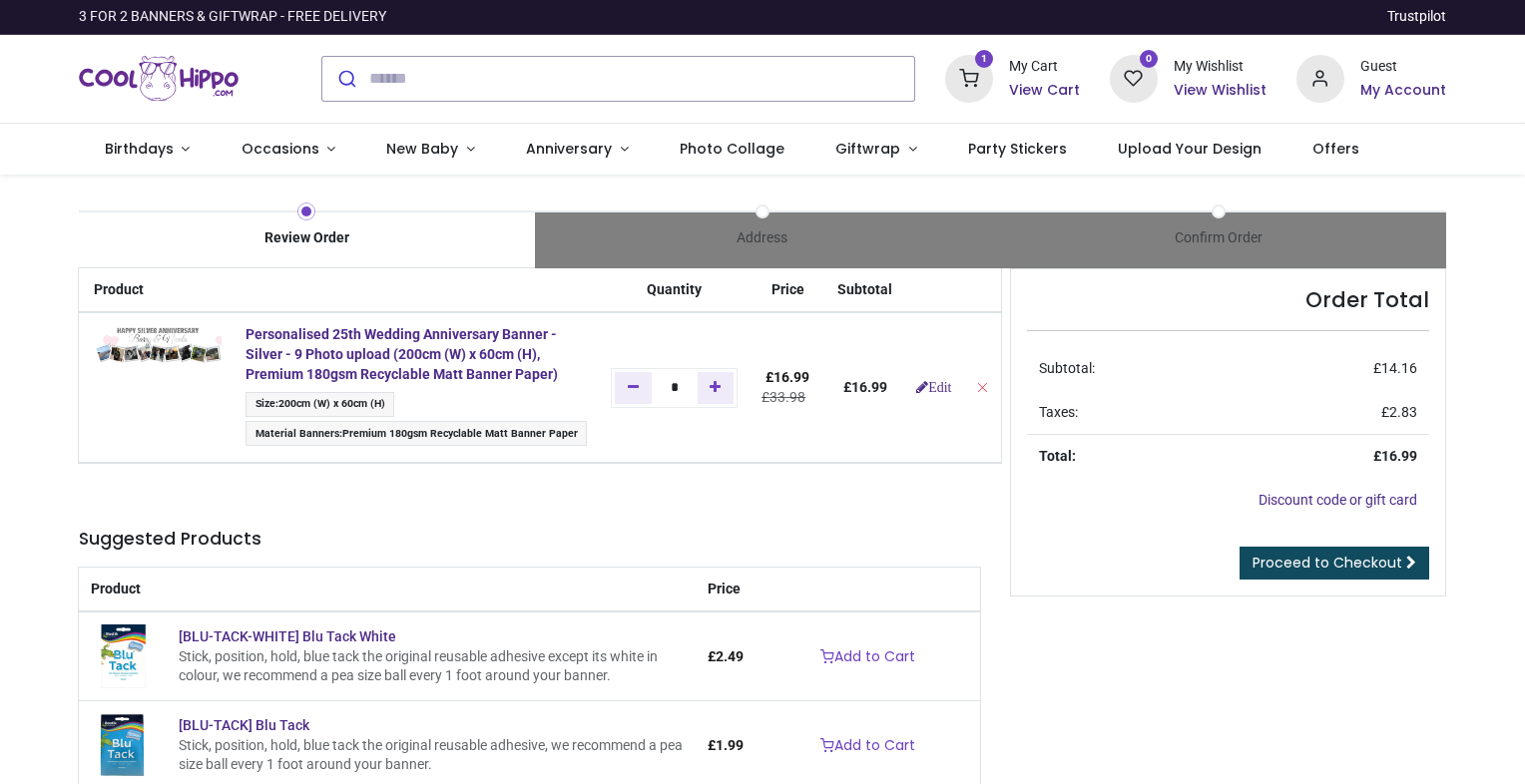 scroll, scrollTop: 0, scrollLeft: 0, axis: both 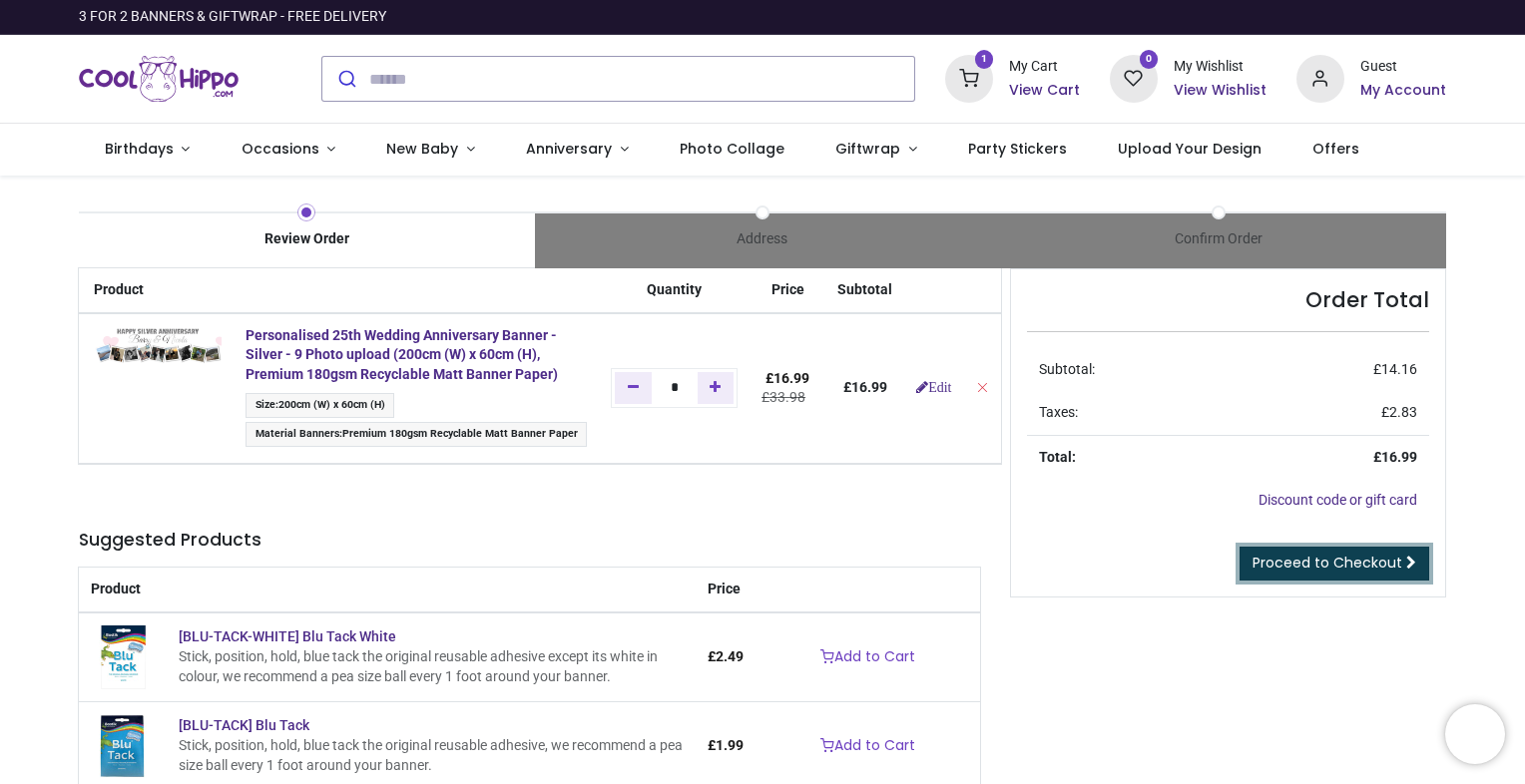click on "Proceed to Checkout" at bounding box center [1327, 563] 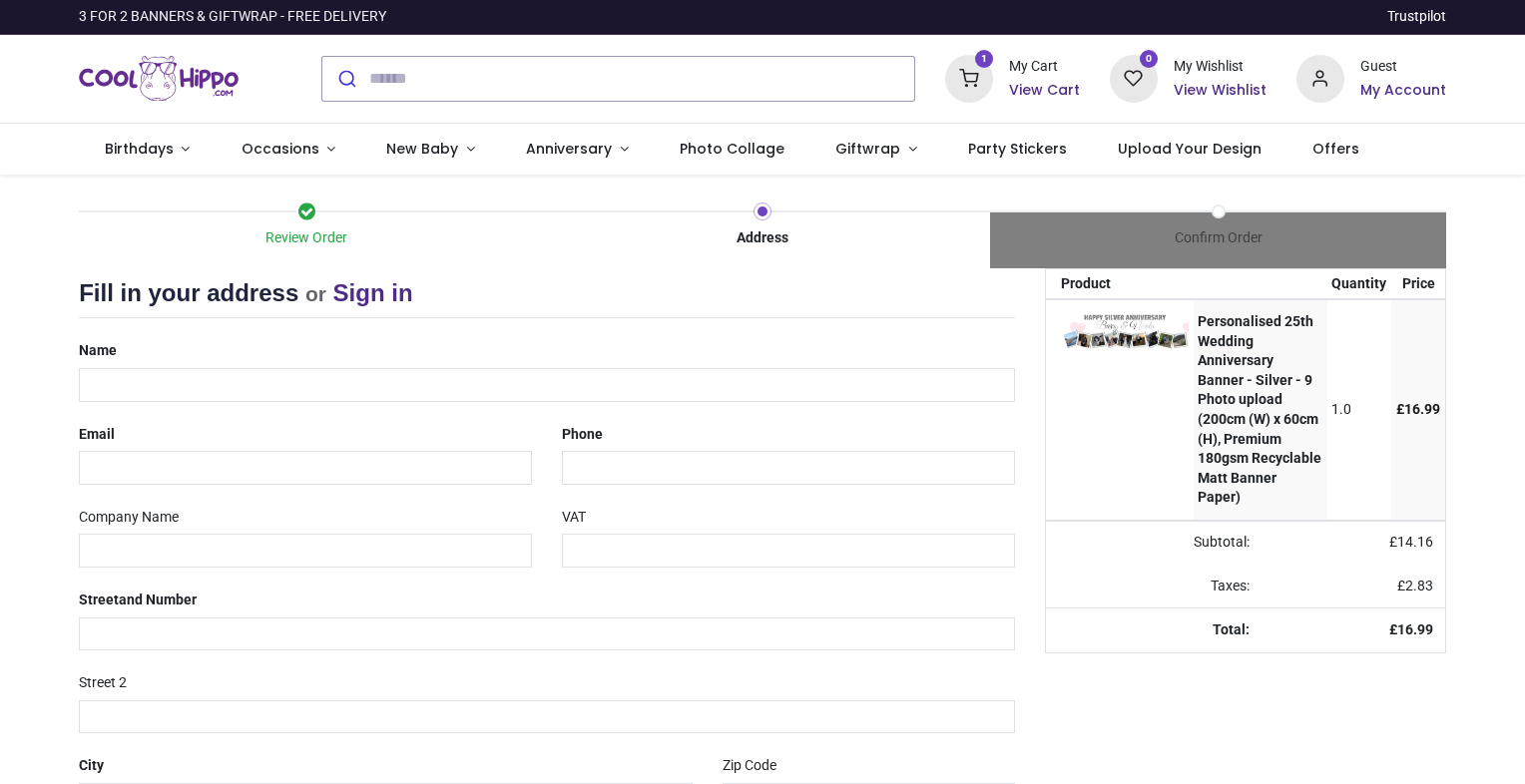 scroll, scrollTop: 0, scrollLeft: 0, axis: both 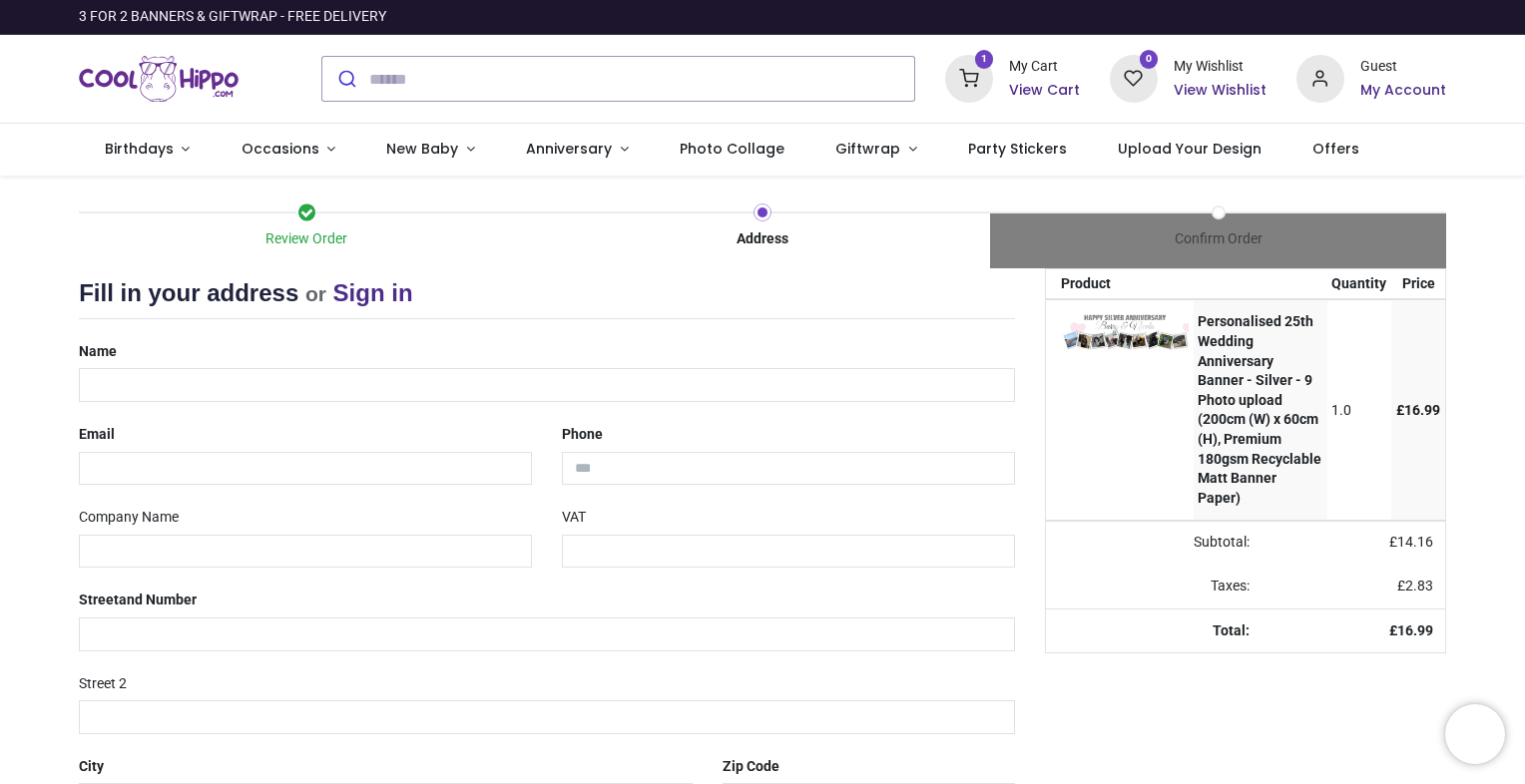 select on "***" 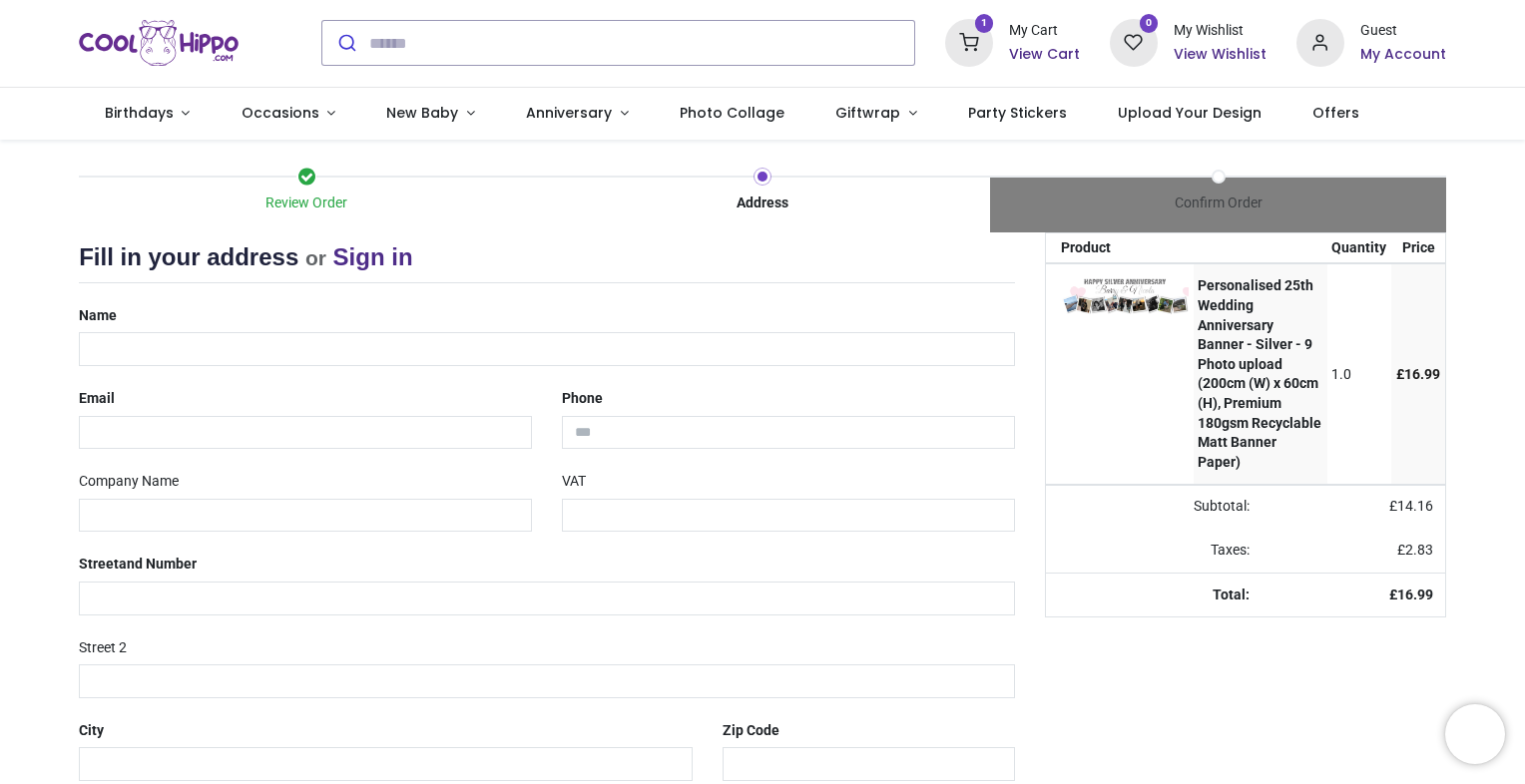 scroll, scrollTop: 0, scrollLeft: 0, axis: both 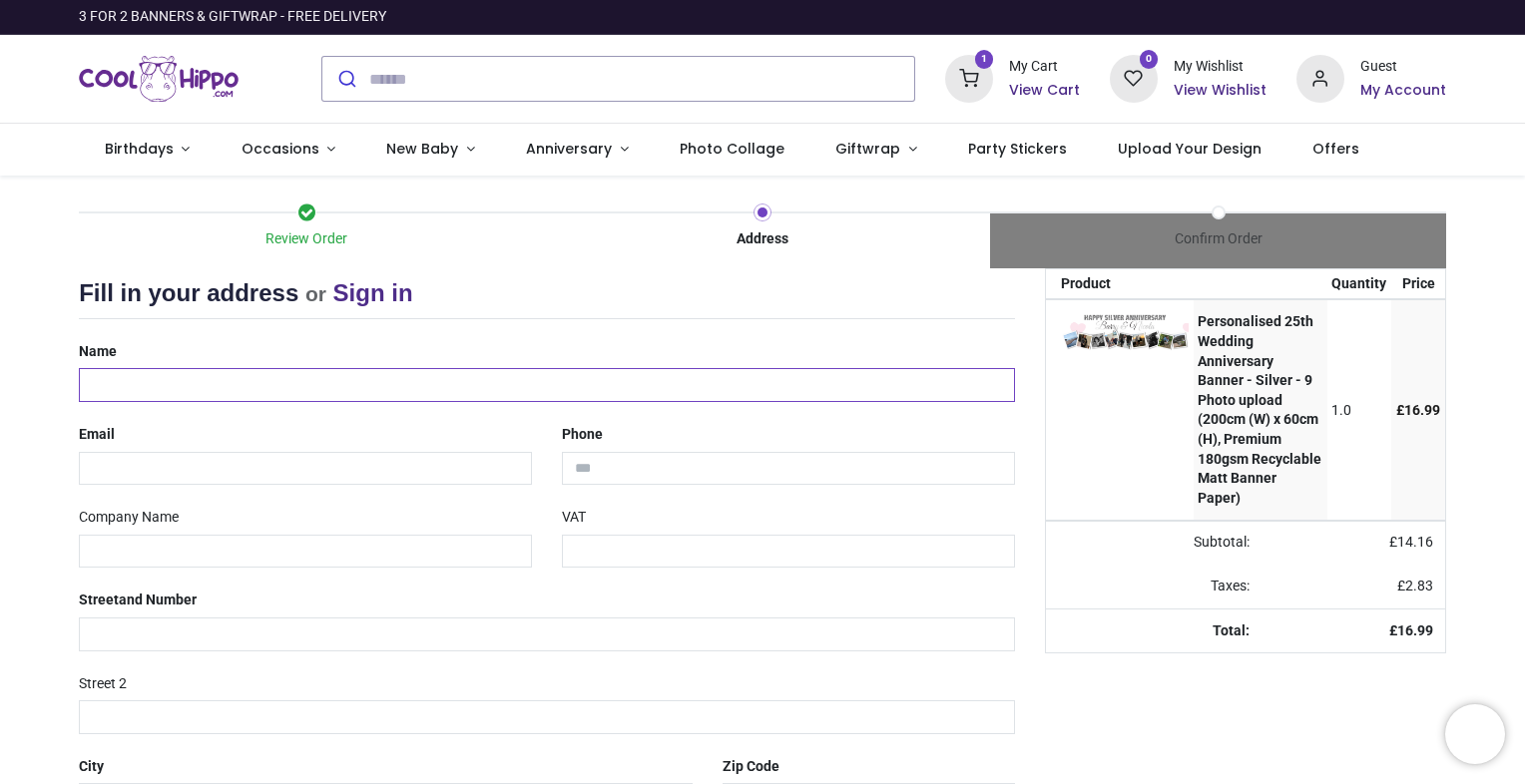 click at bounding box center (547, 385) 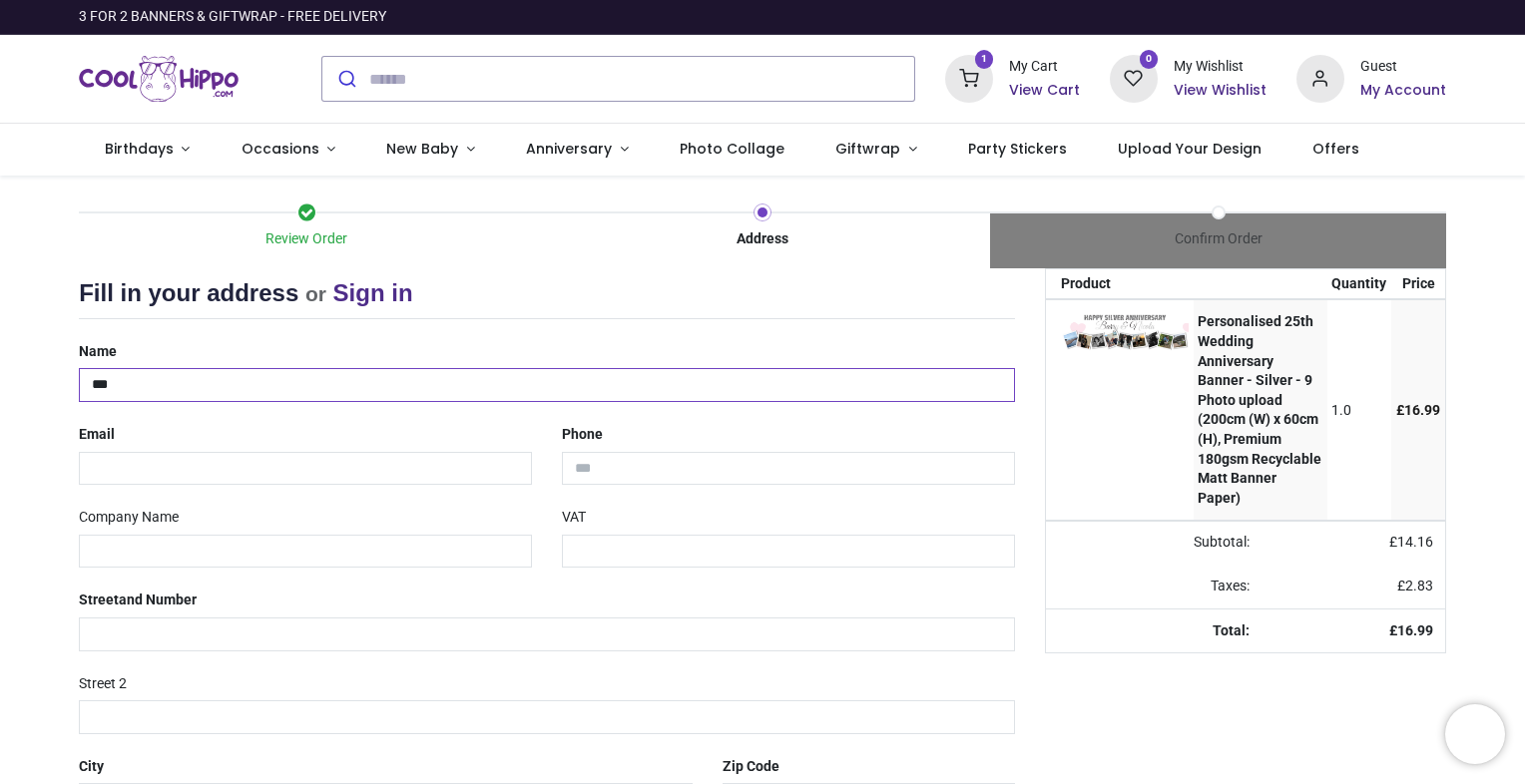 type on "****" 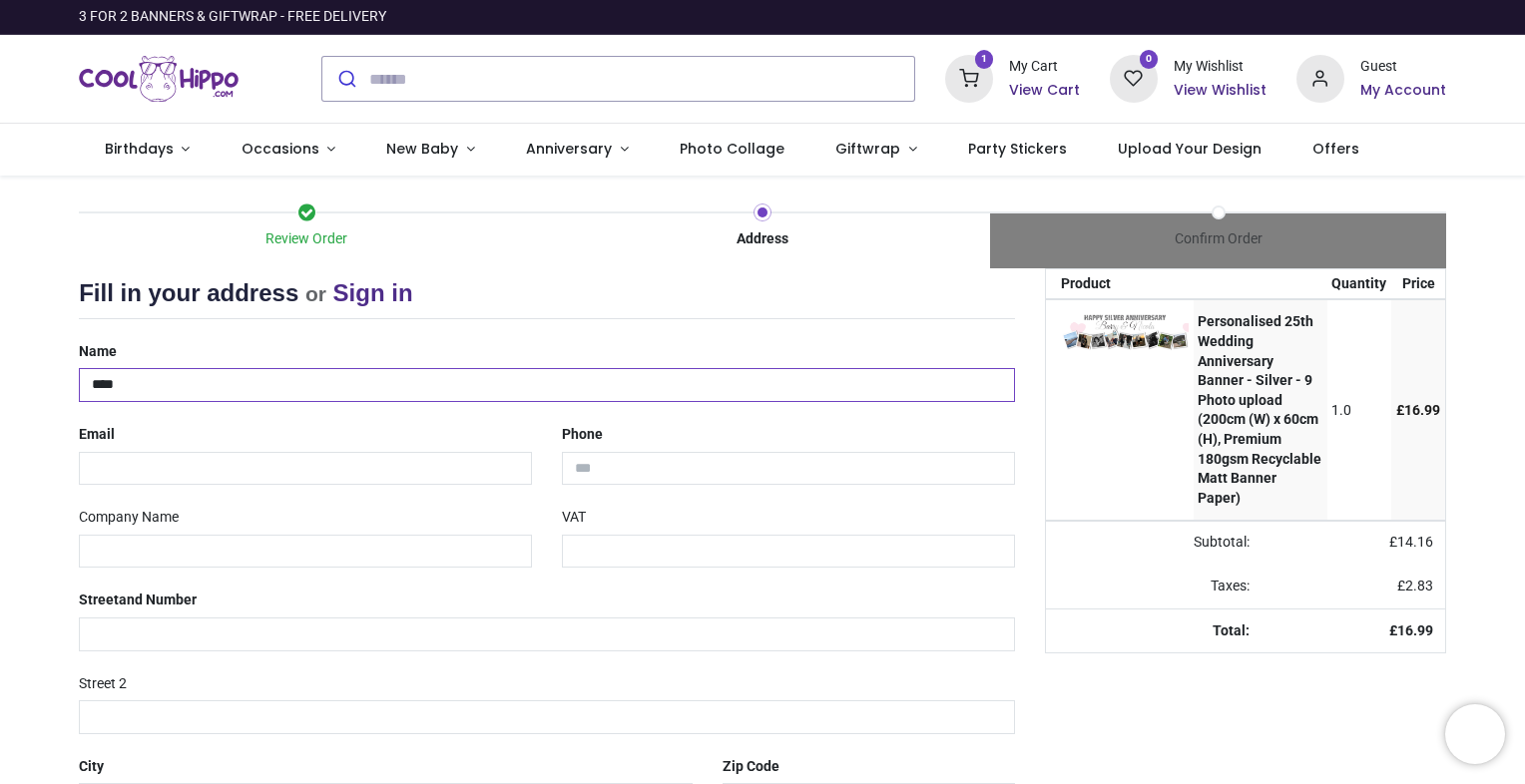 drag, startPoint x: 144, startPoint y: 384, endPoint x: 0, endPoint y: 387, distance: 144.03125 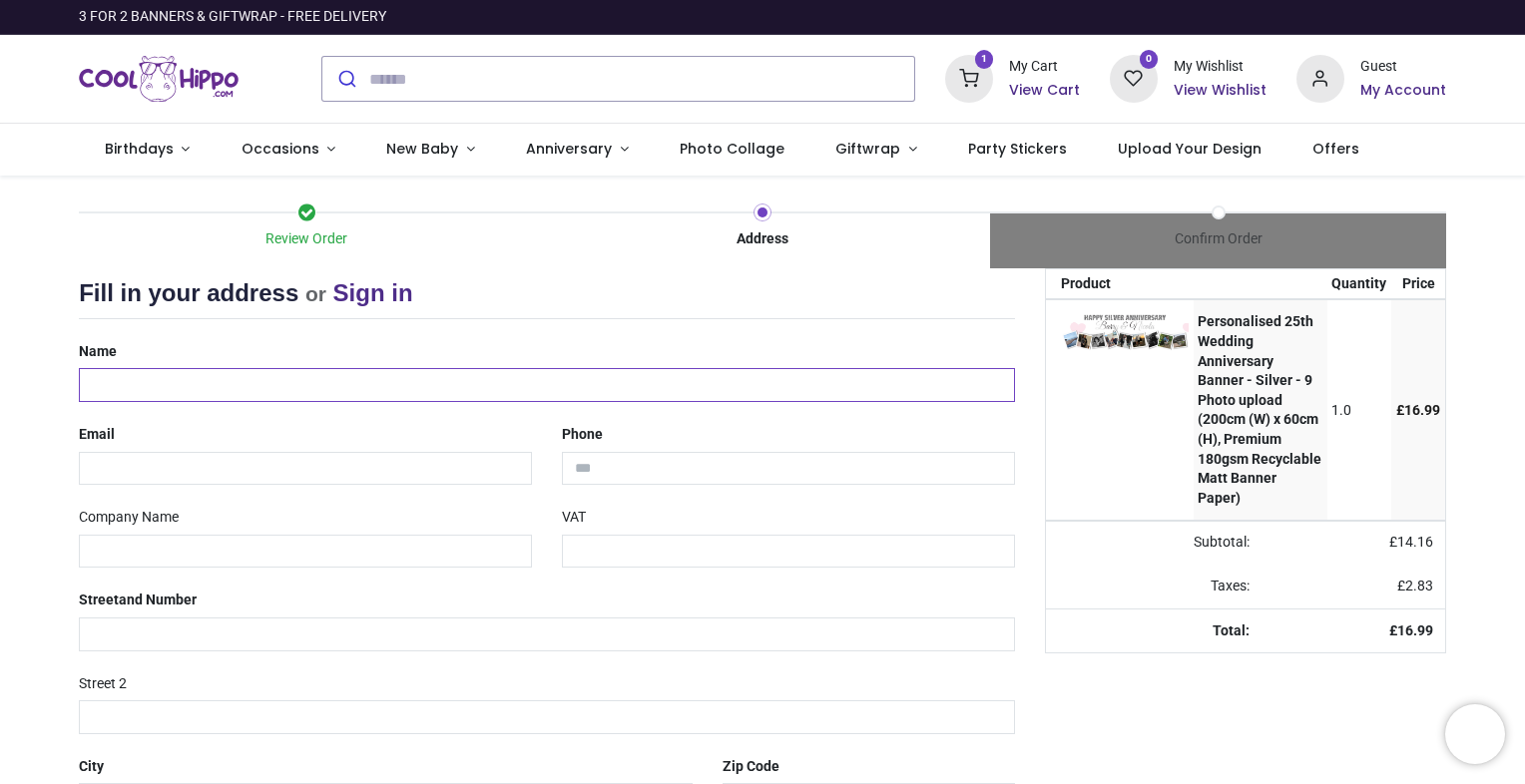 click at bounding box center [547, 385] 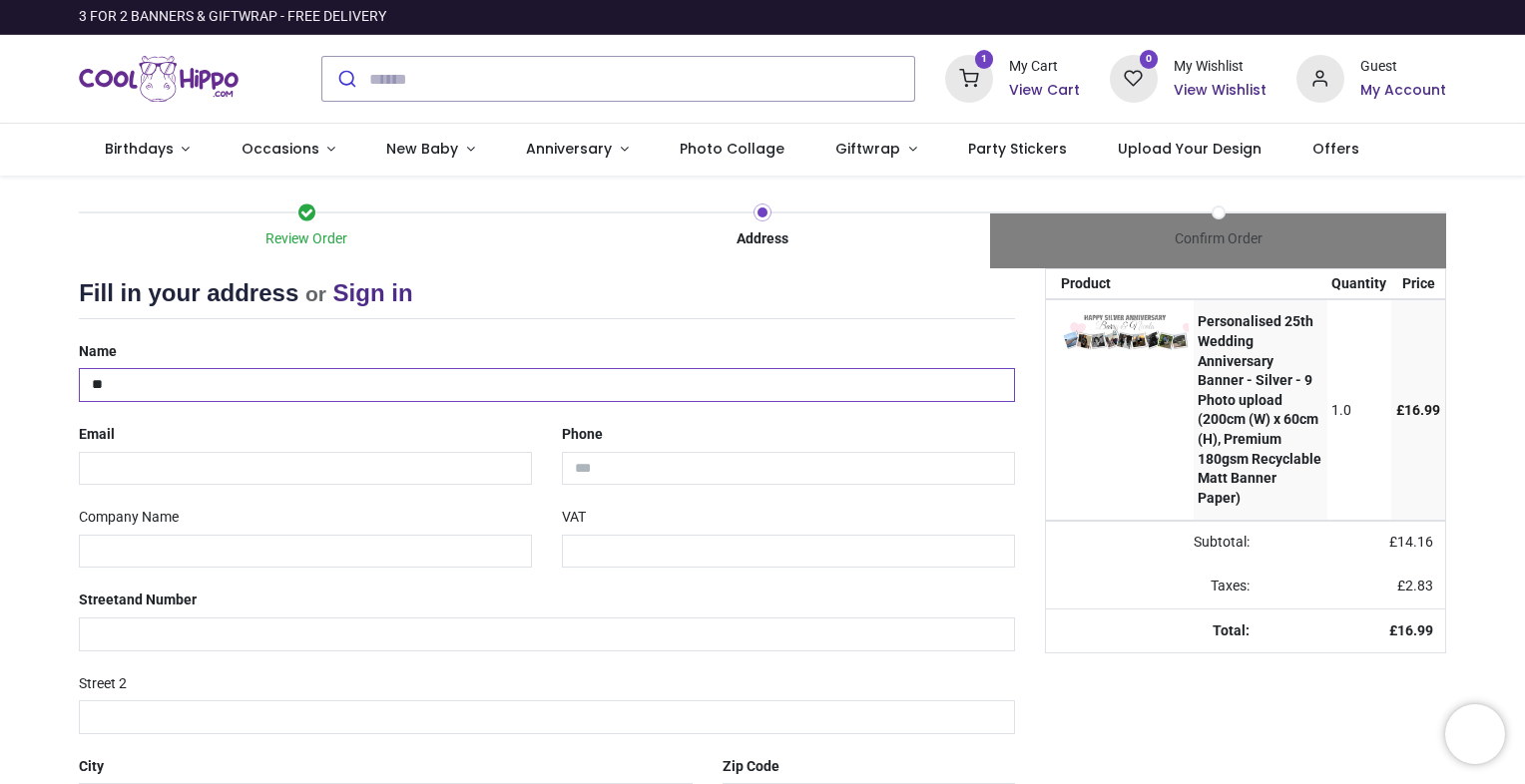 type on "**********" 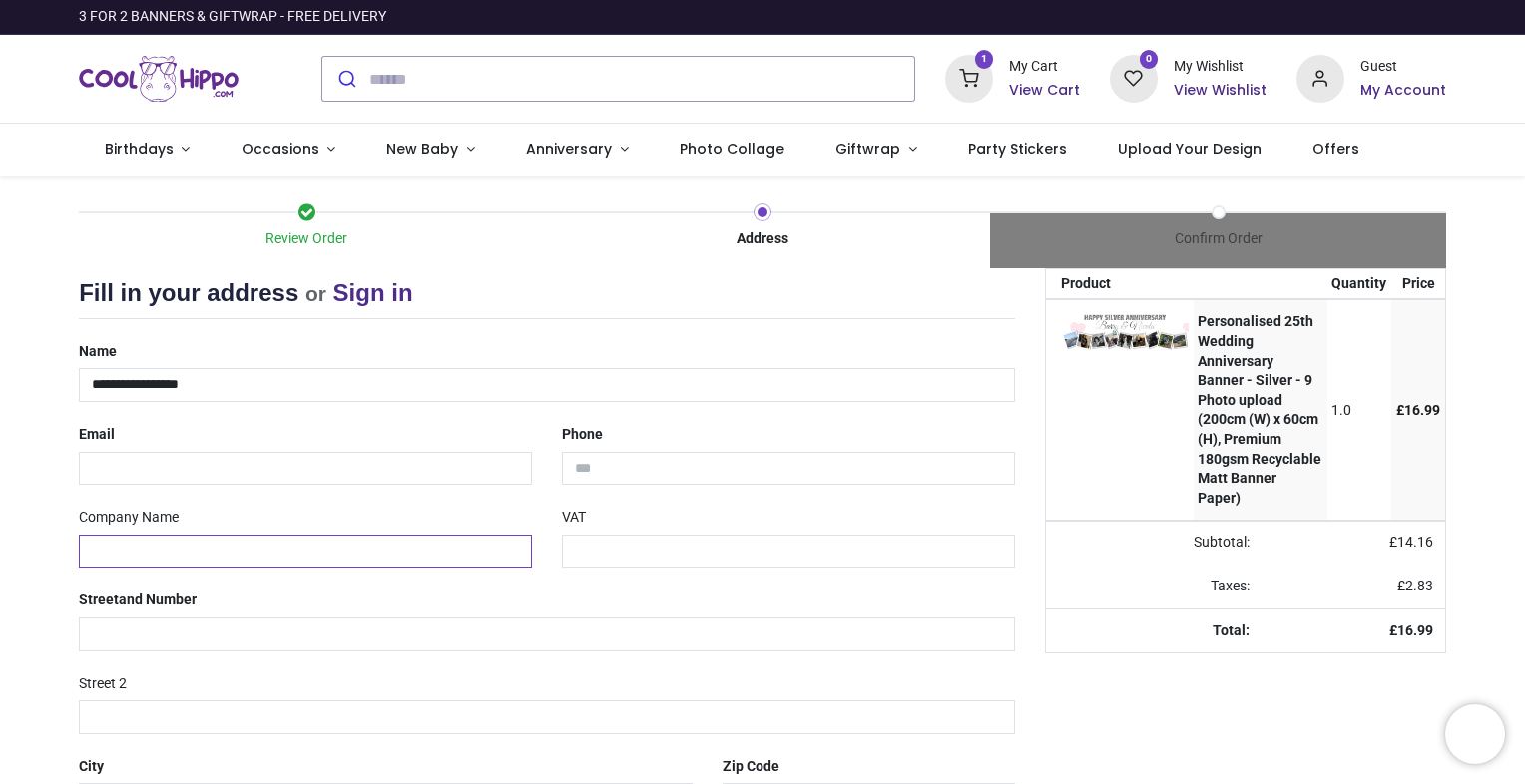 type on "**********" 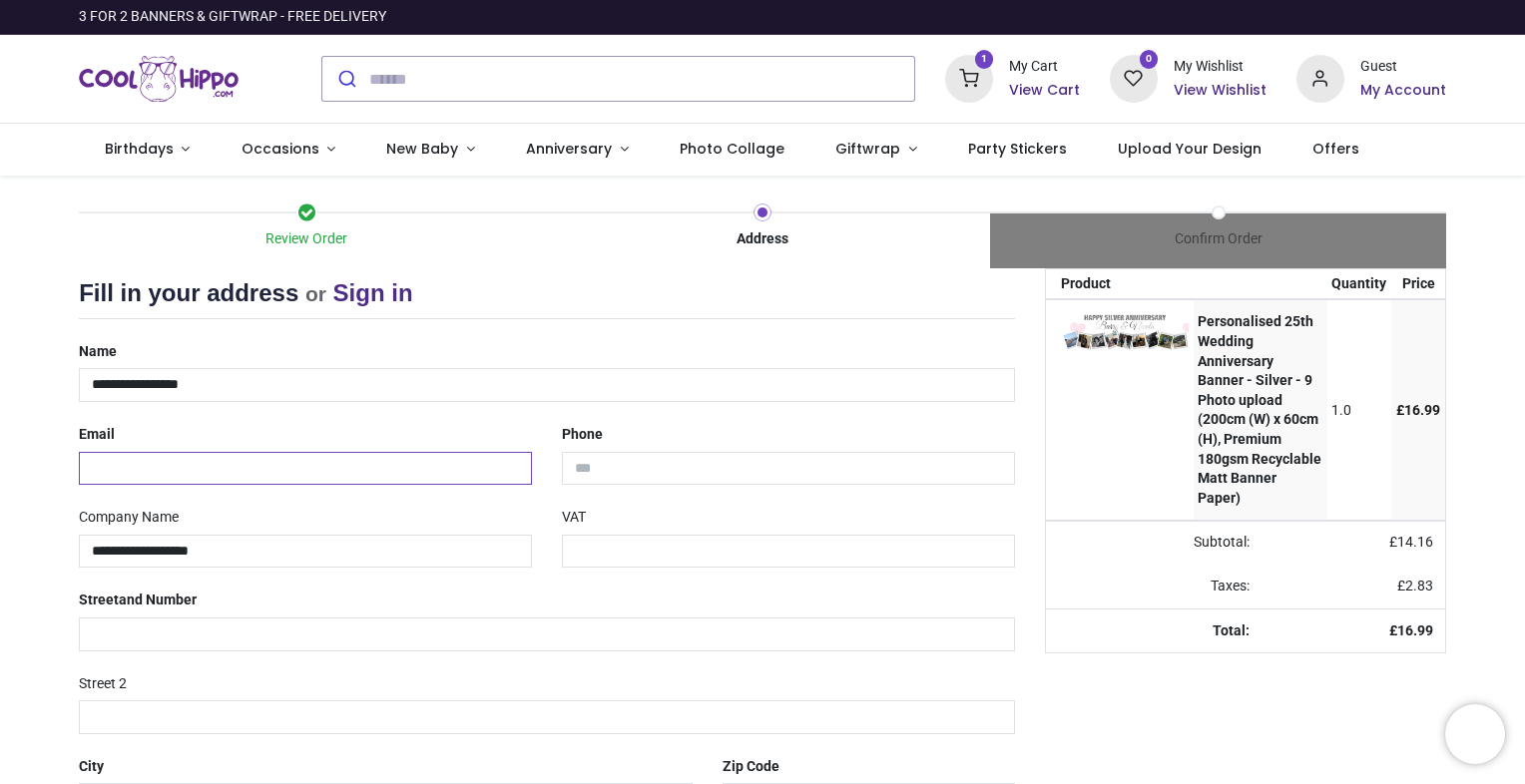 click at bounding box center (305, 469) 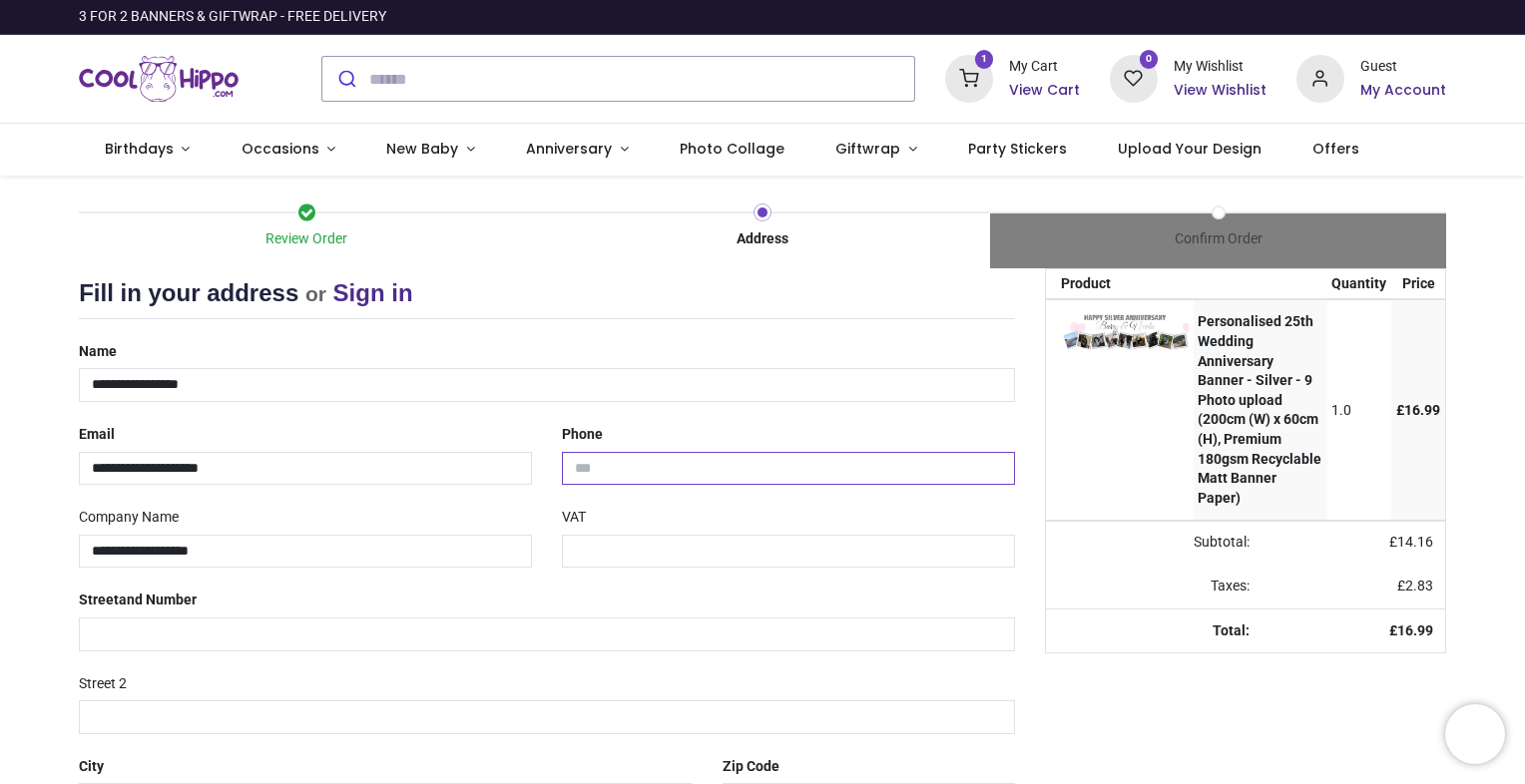click at bounding box center [788, 469] 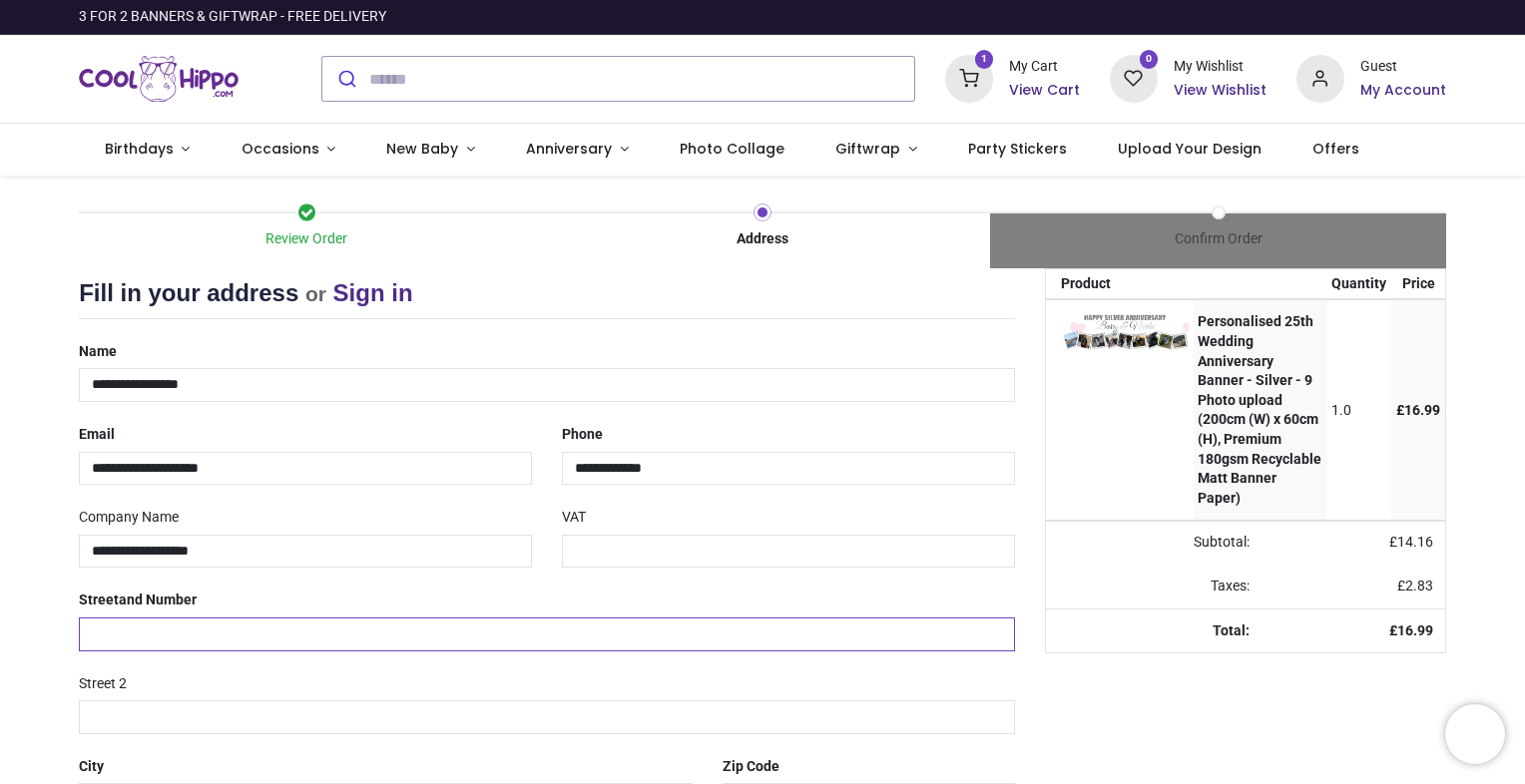 type on "******" 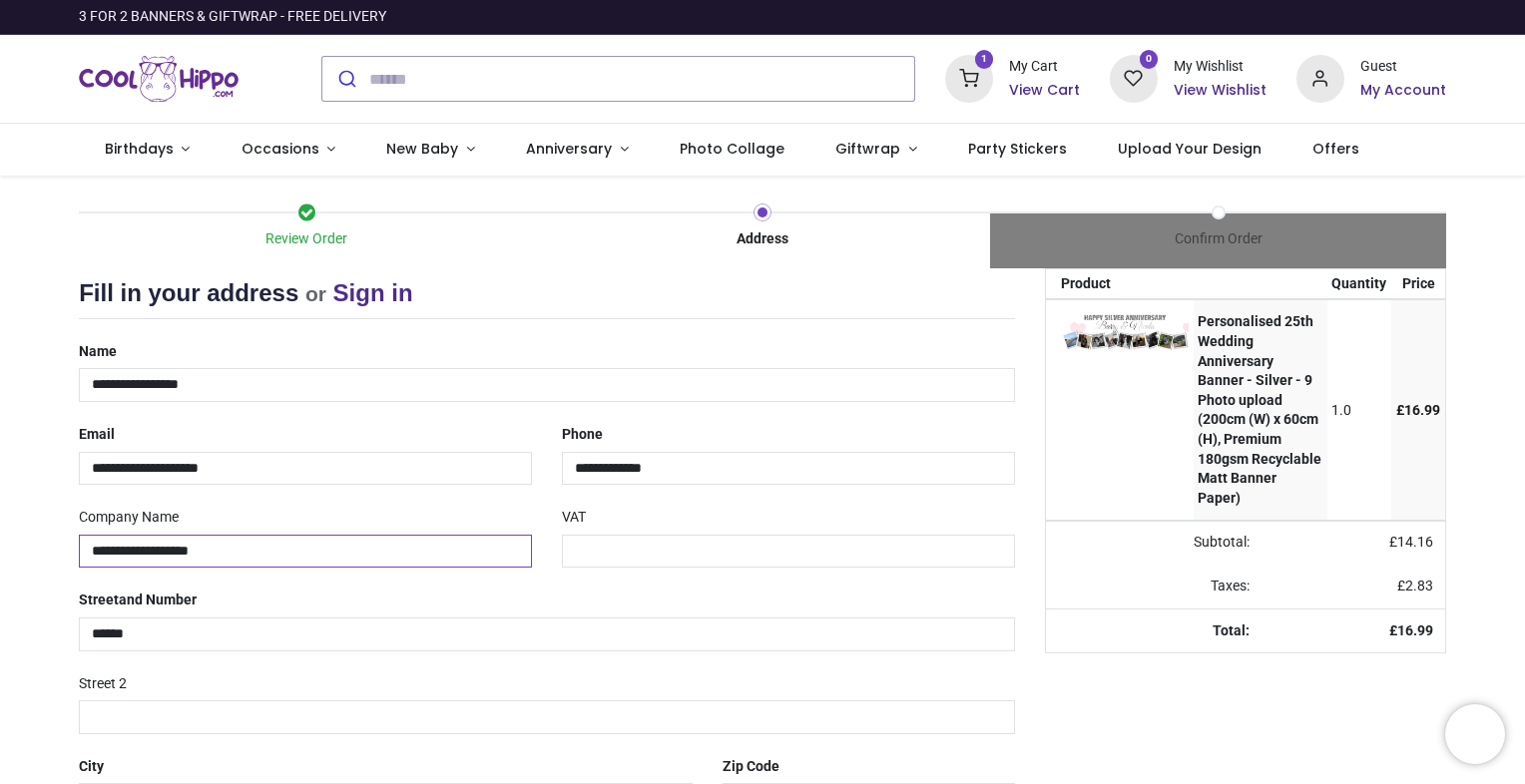 drag, startPoint x: 228, startPoint y: 554, endPoint x: 12, endPoint y: 546, distance: 216.1481 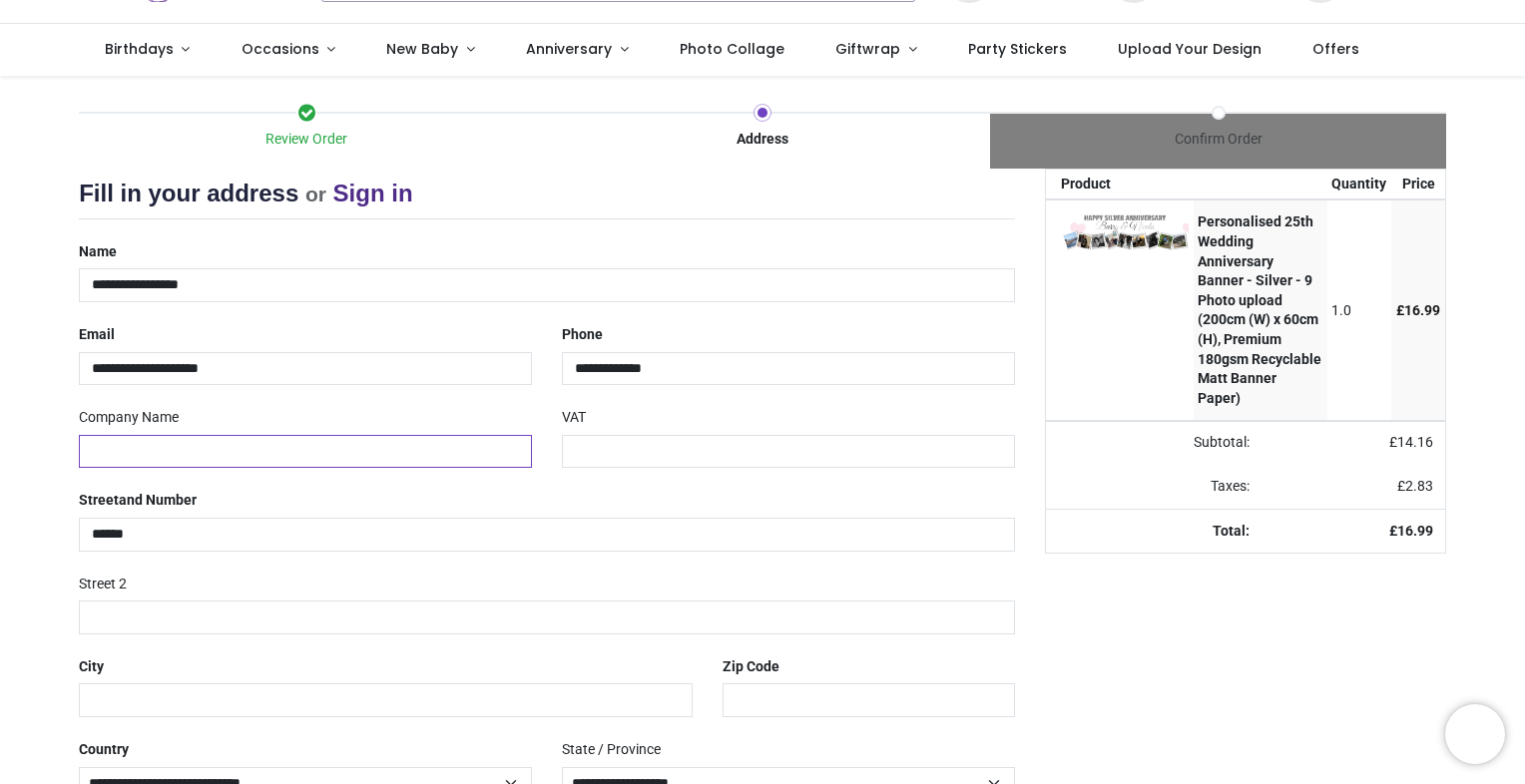 scroll, scrollTop: 199, scrollLeft: 0, axis: vertical 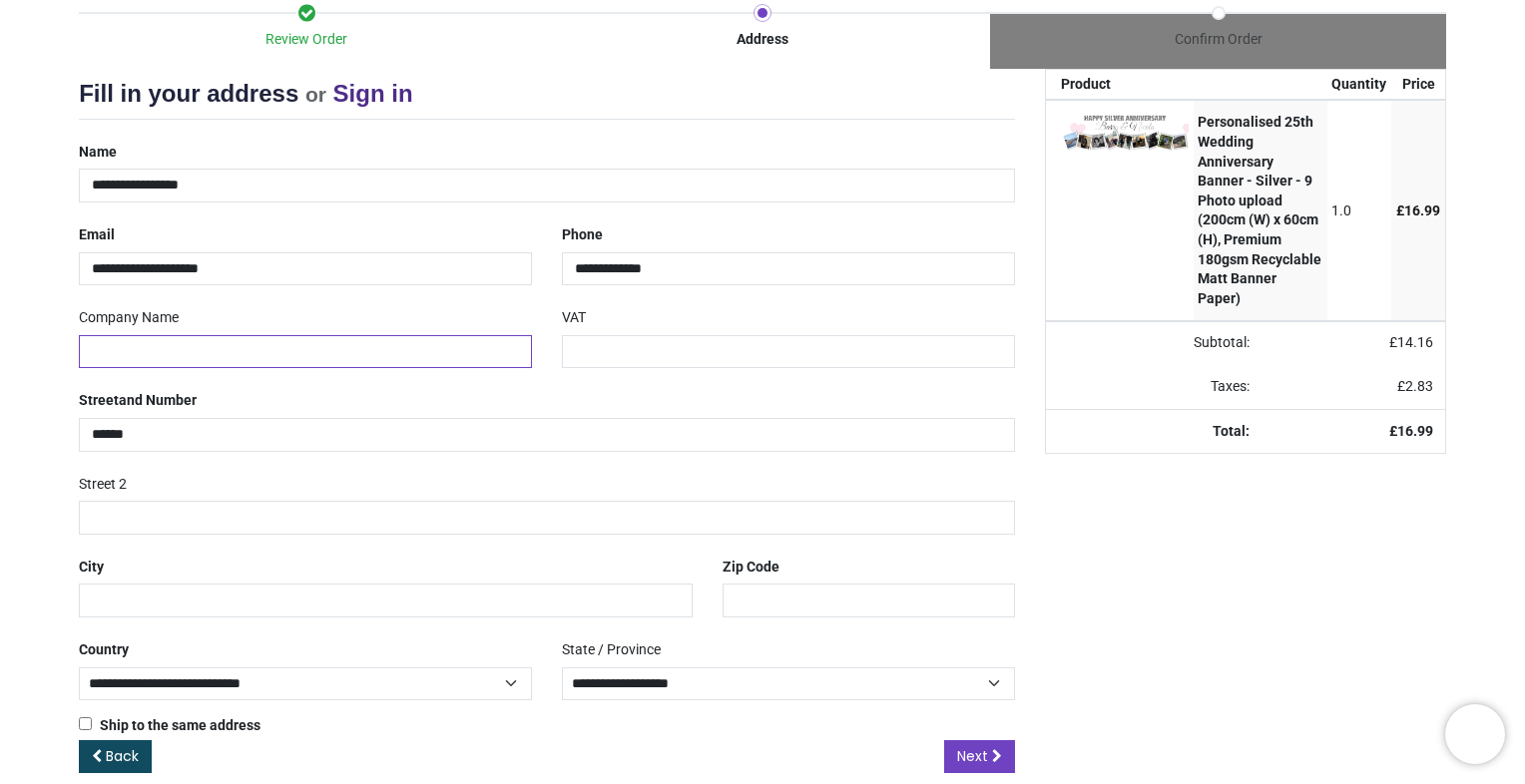 type 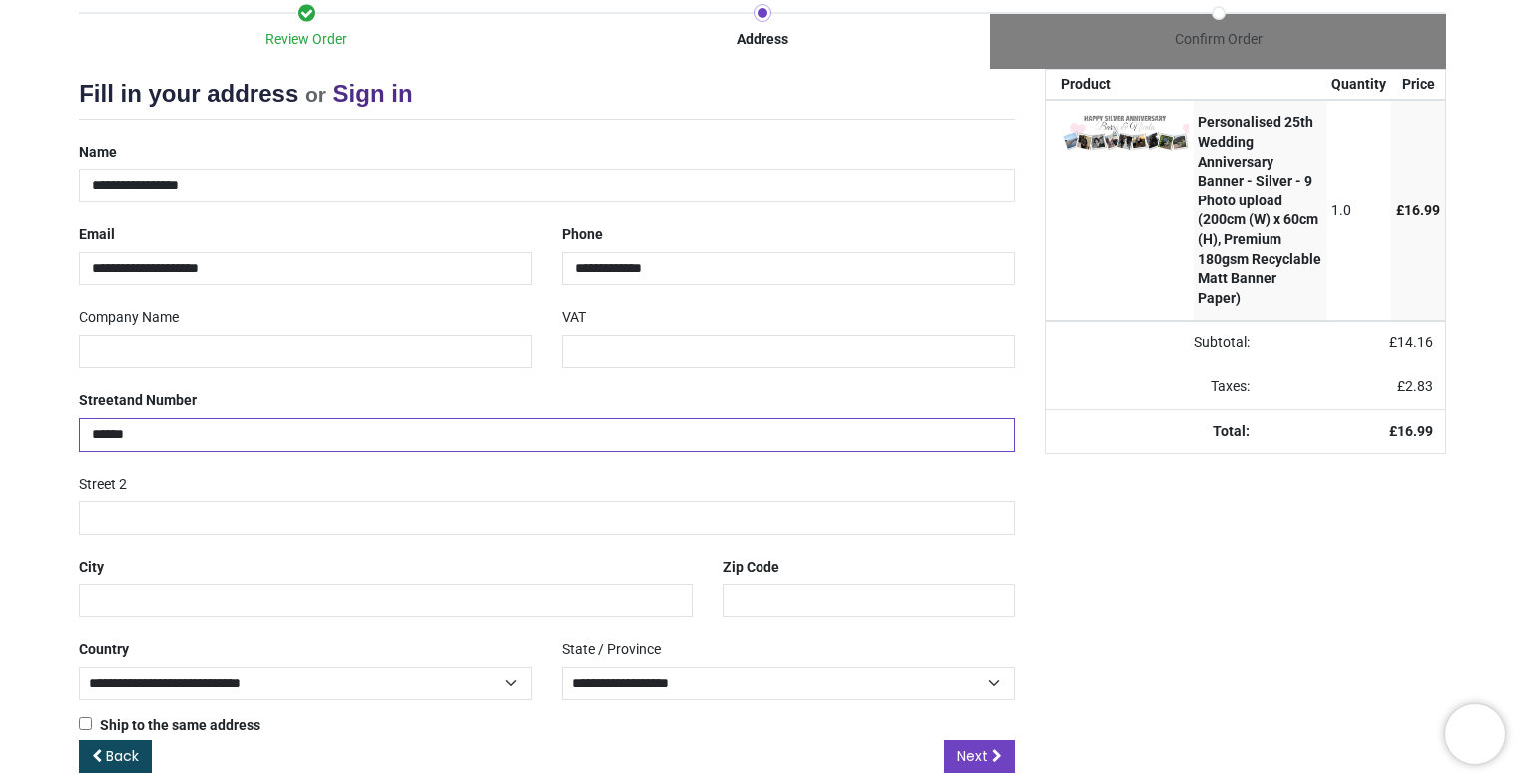 click on "******" at bounding box center [547, 435] 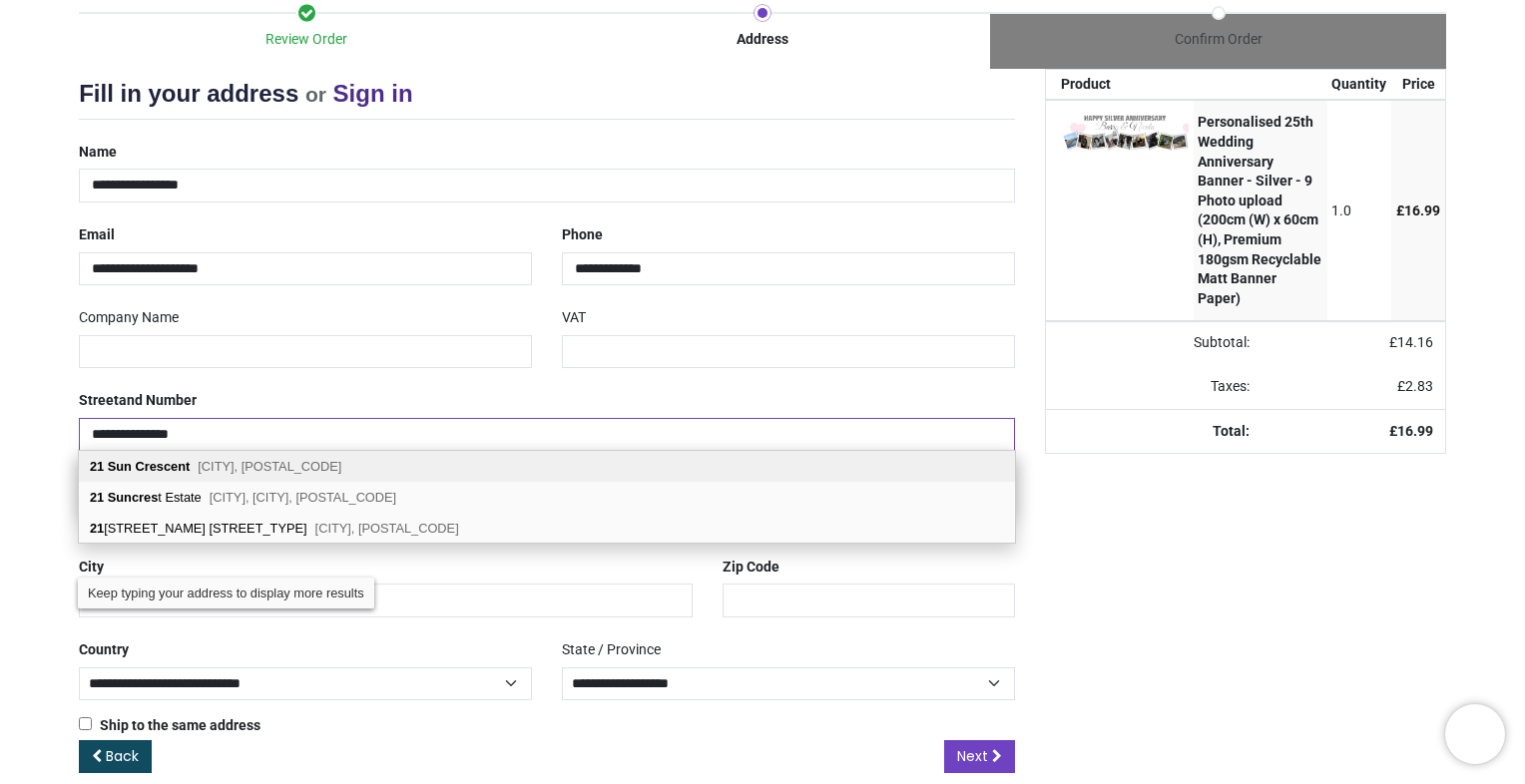 type on "**********" 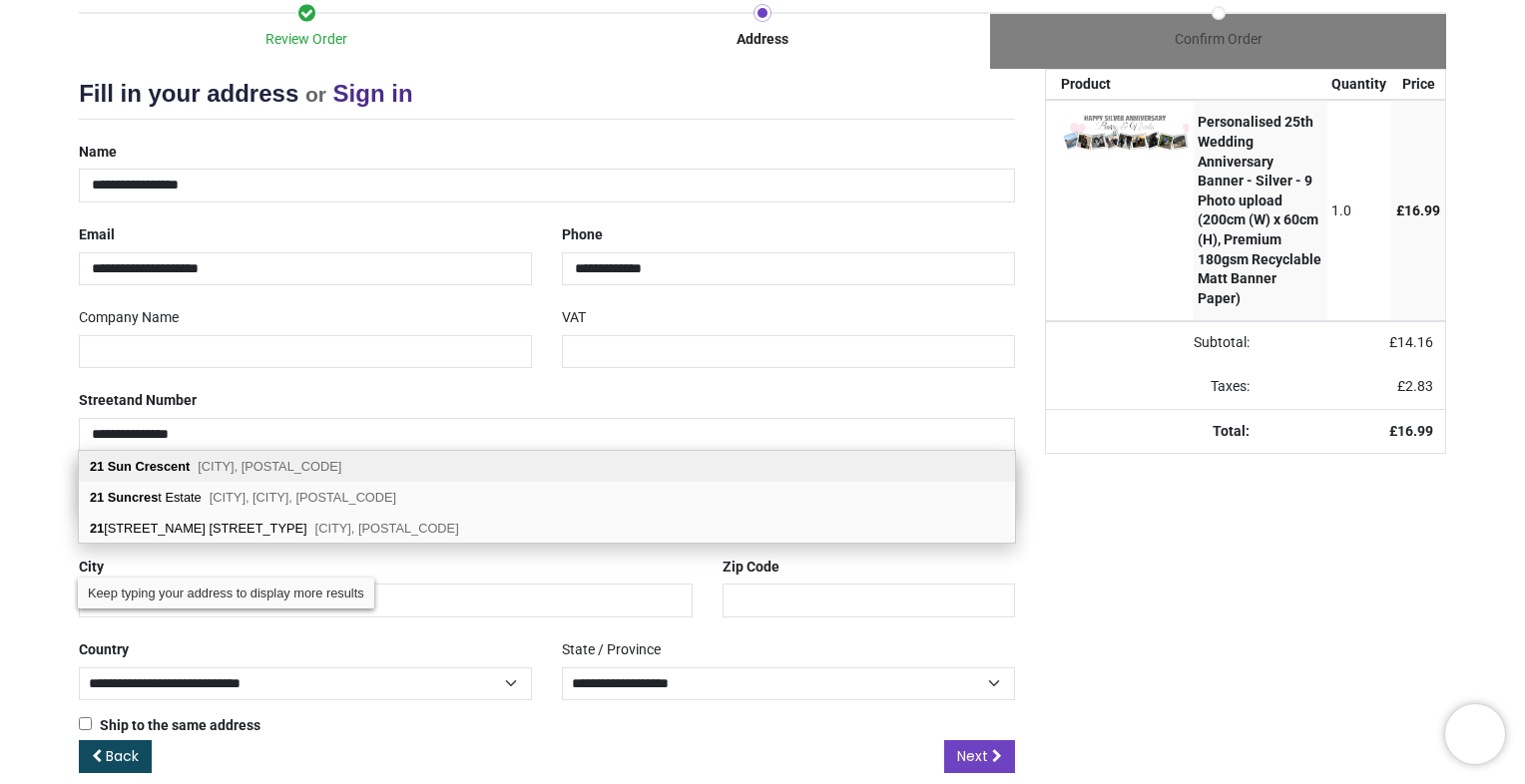 click on "Sun" at bounding box center [120, 466] 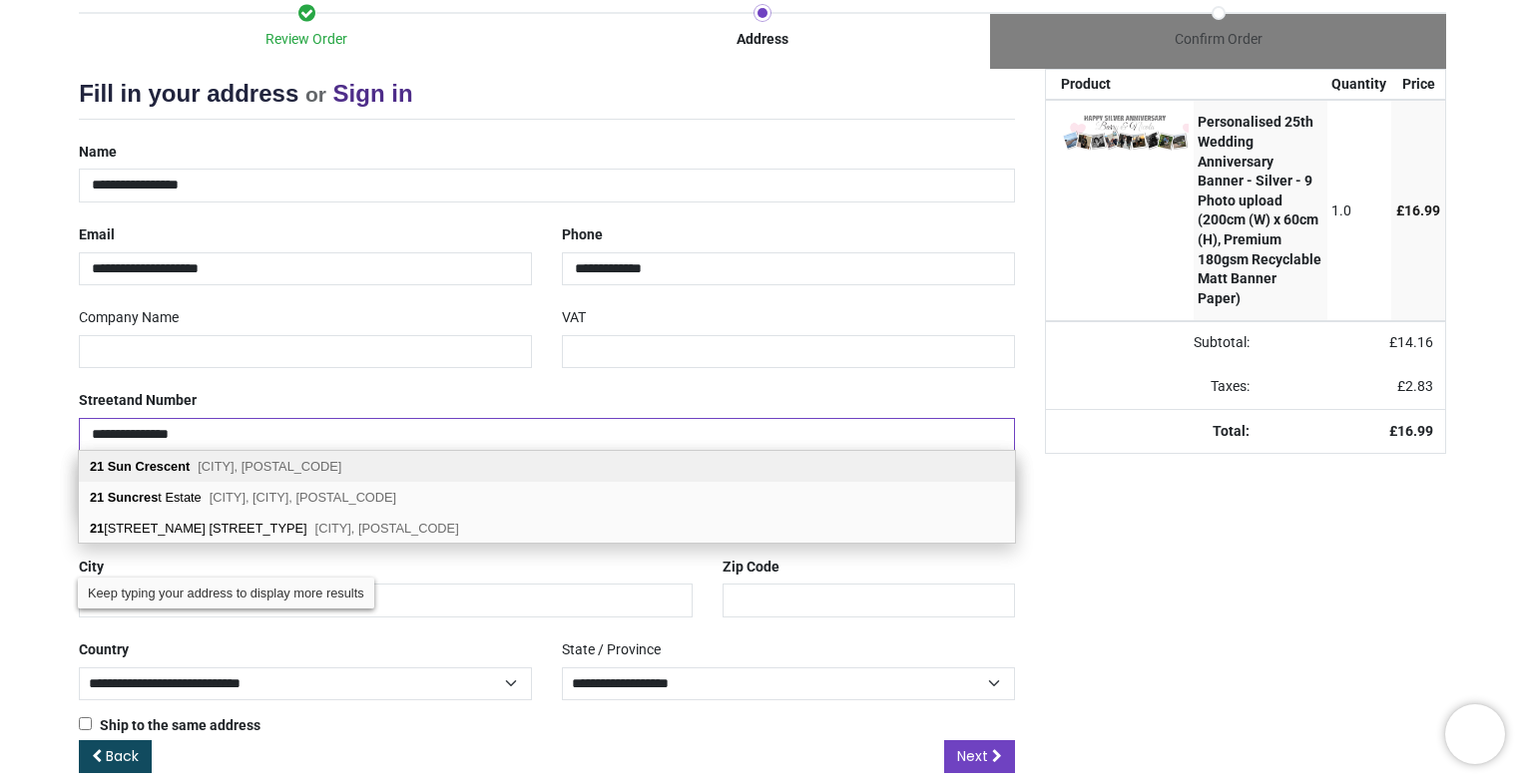 type on "******" 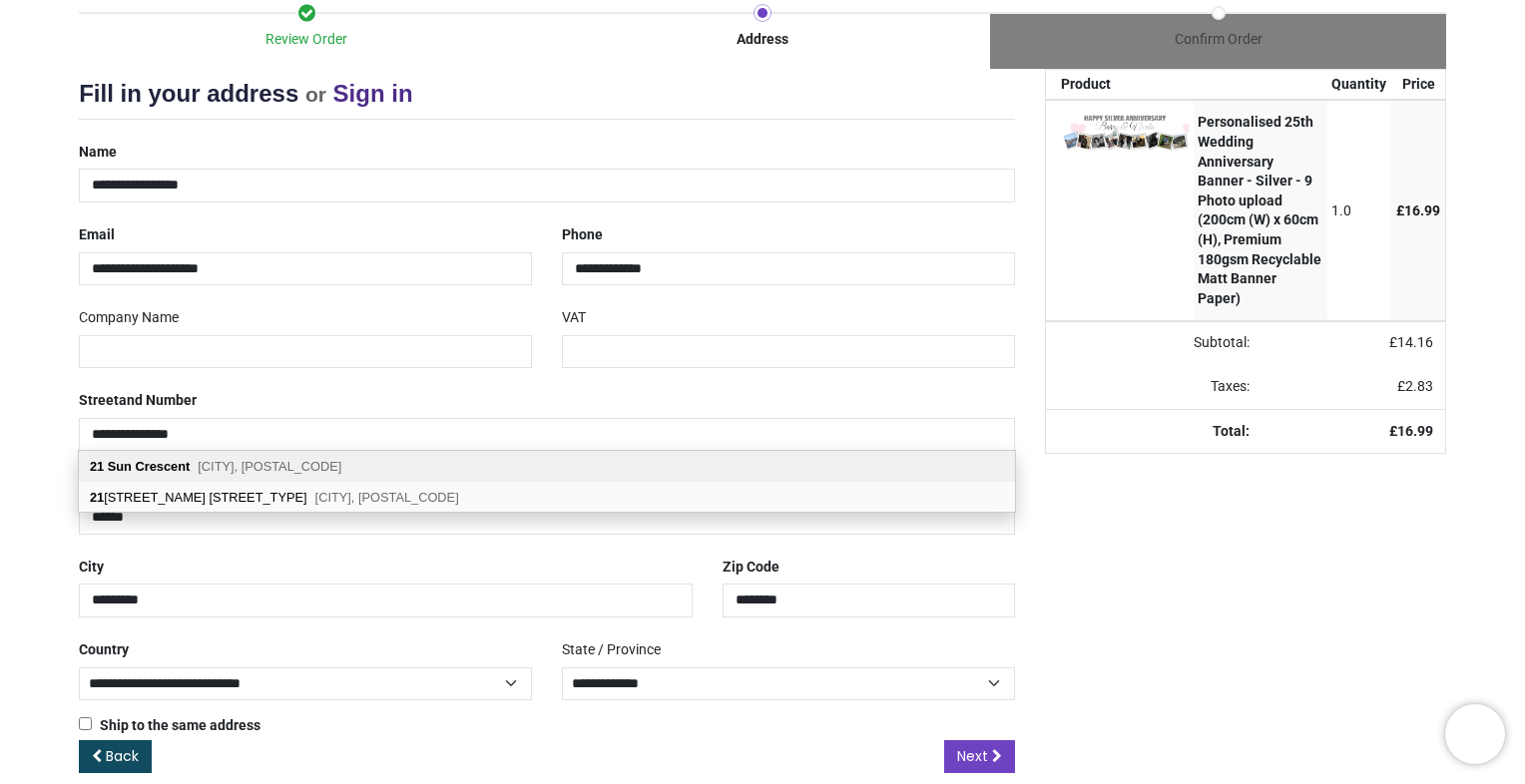 click on "Crescent" at bounding box center [163, 466] 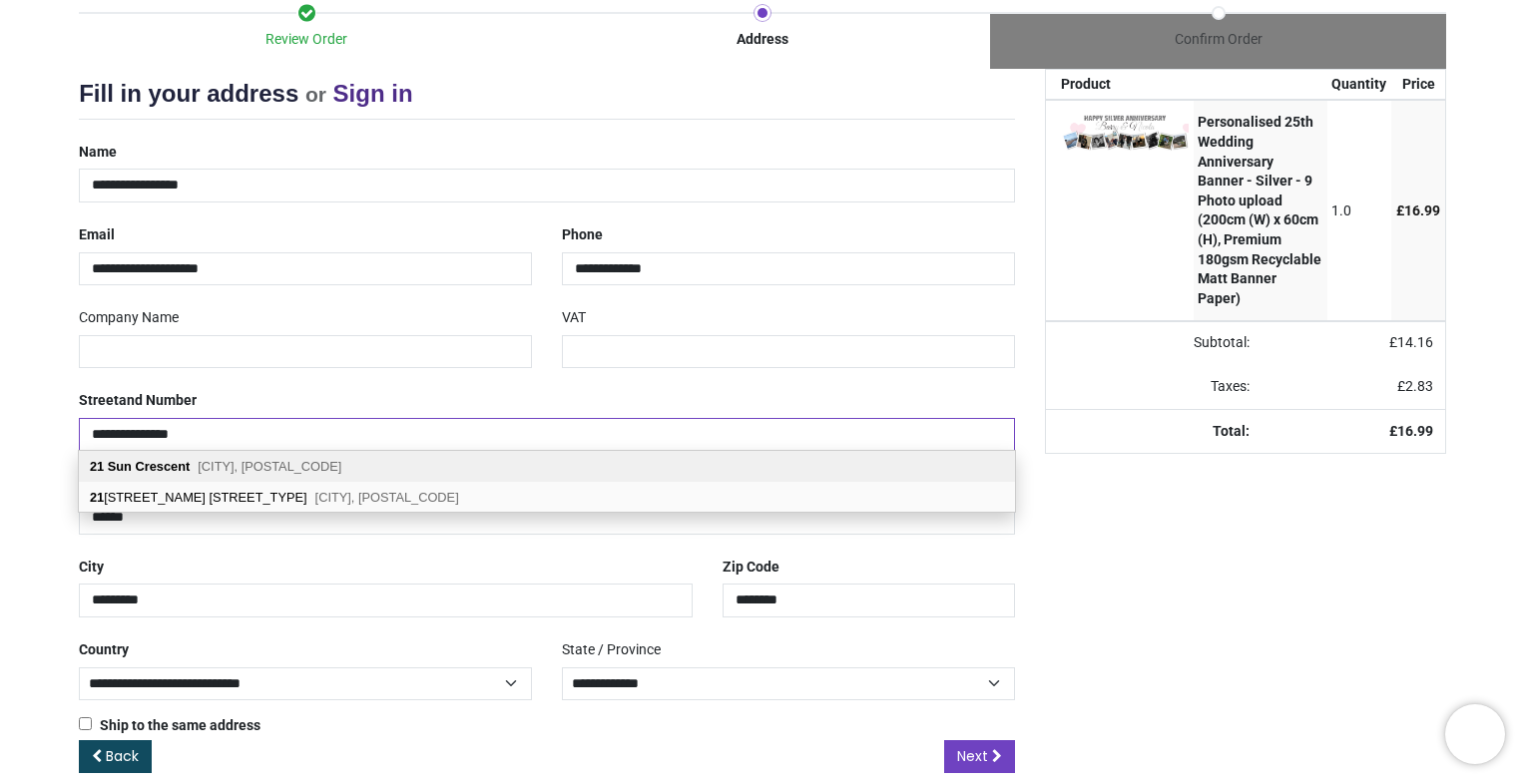 select on "***" 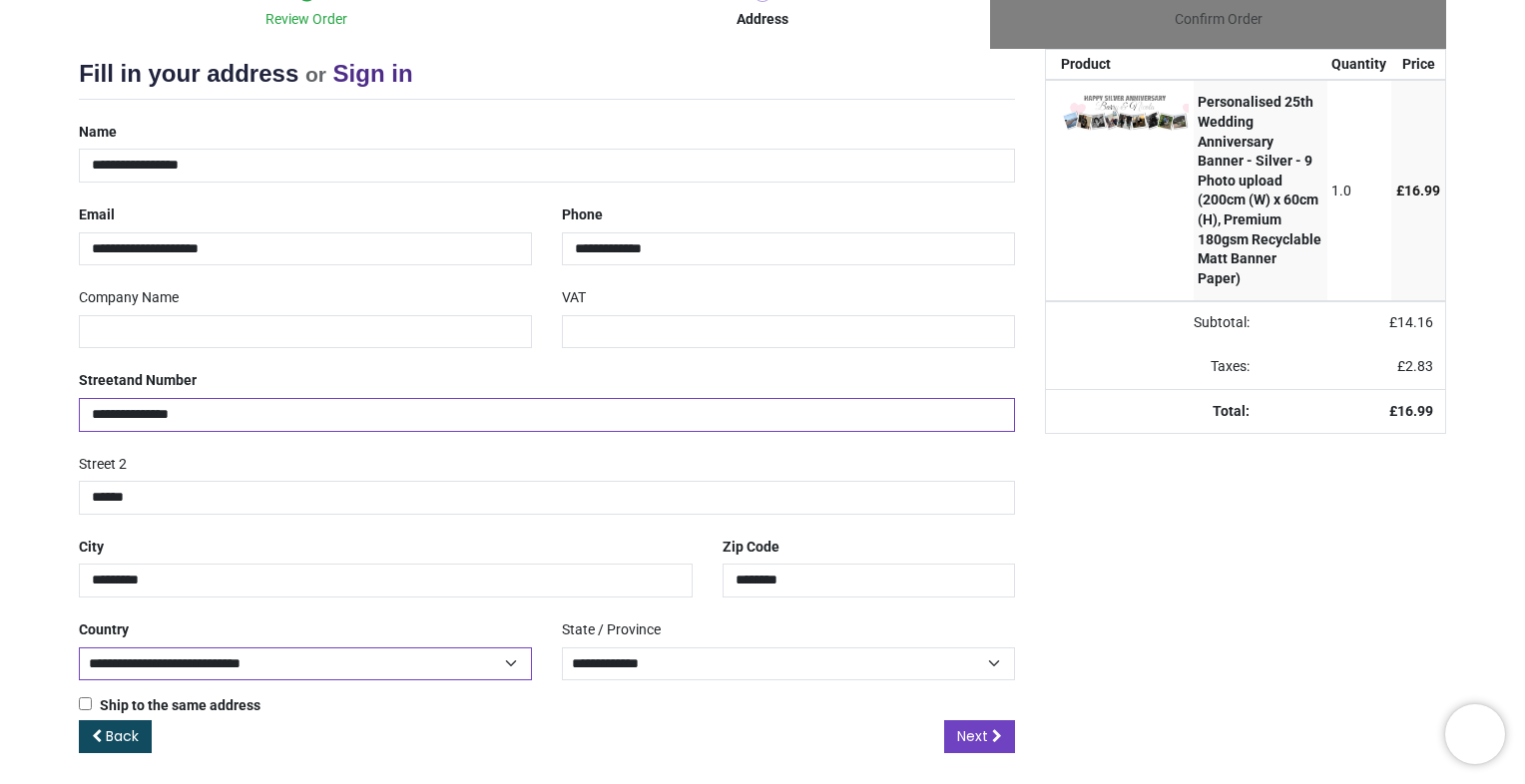 scroll, scrollTop: 225, scrollLeft: 0, axis: vertical 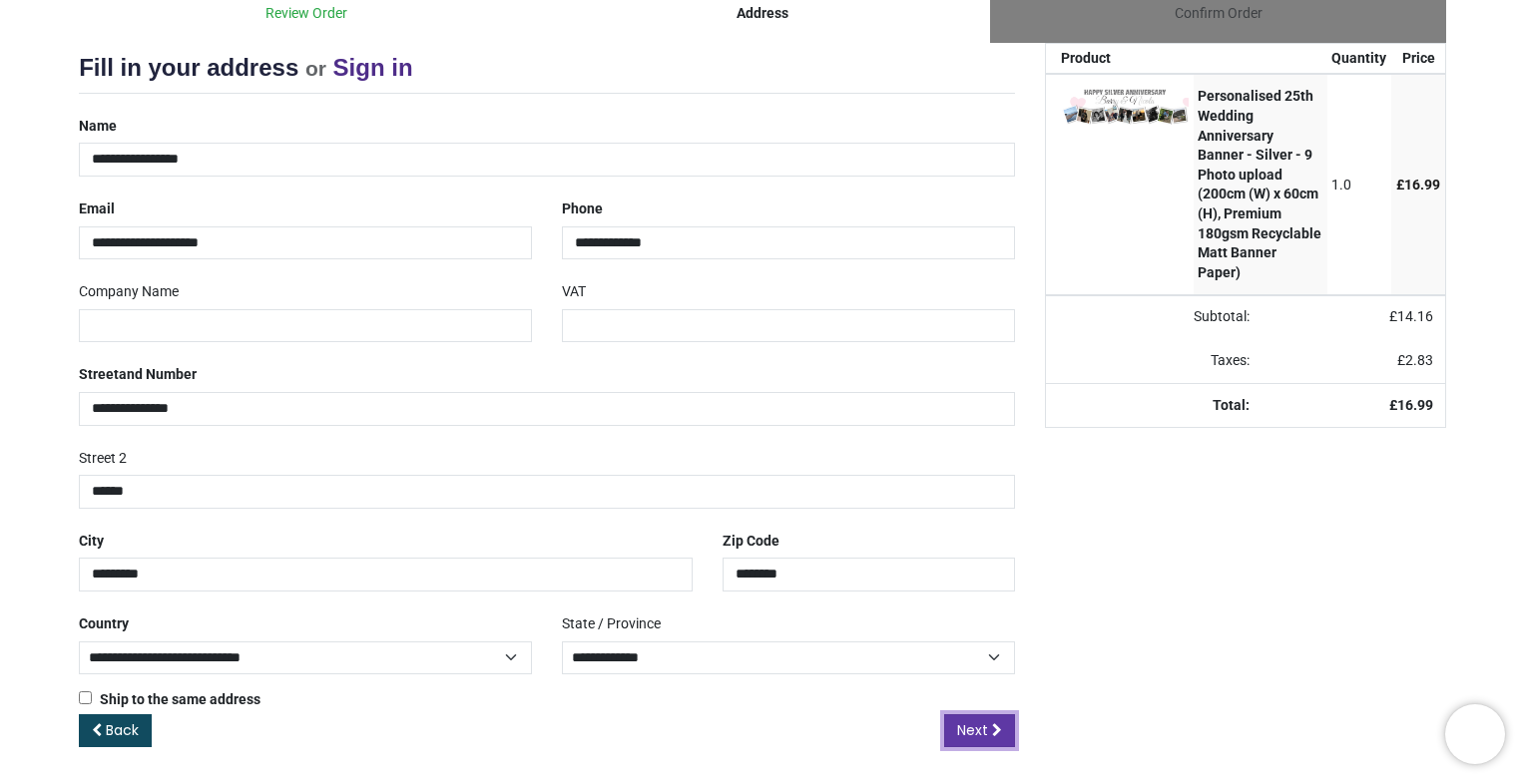 click on "Next" at bounding box center (972, 730) 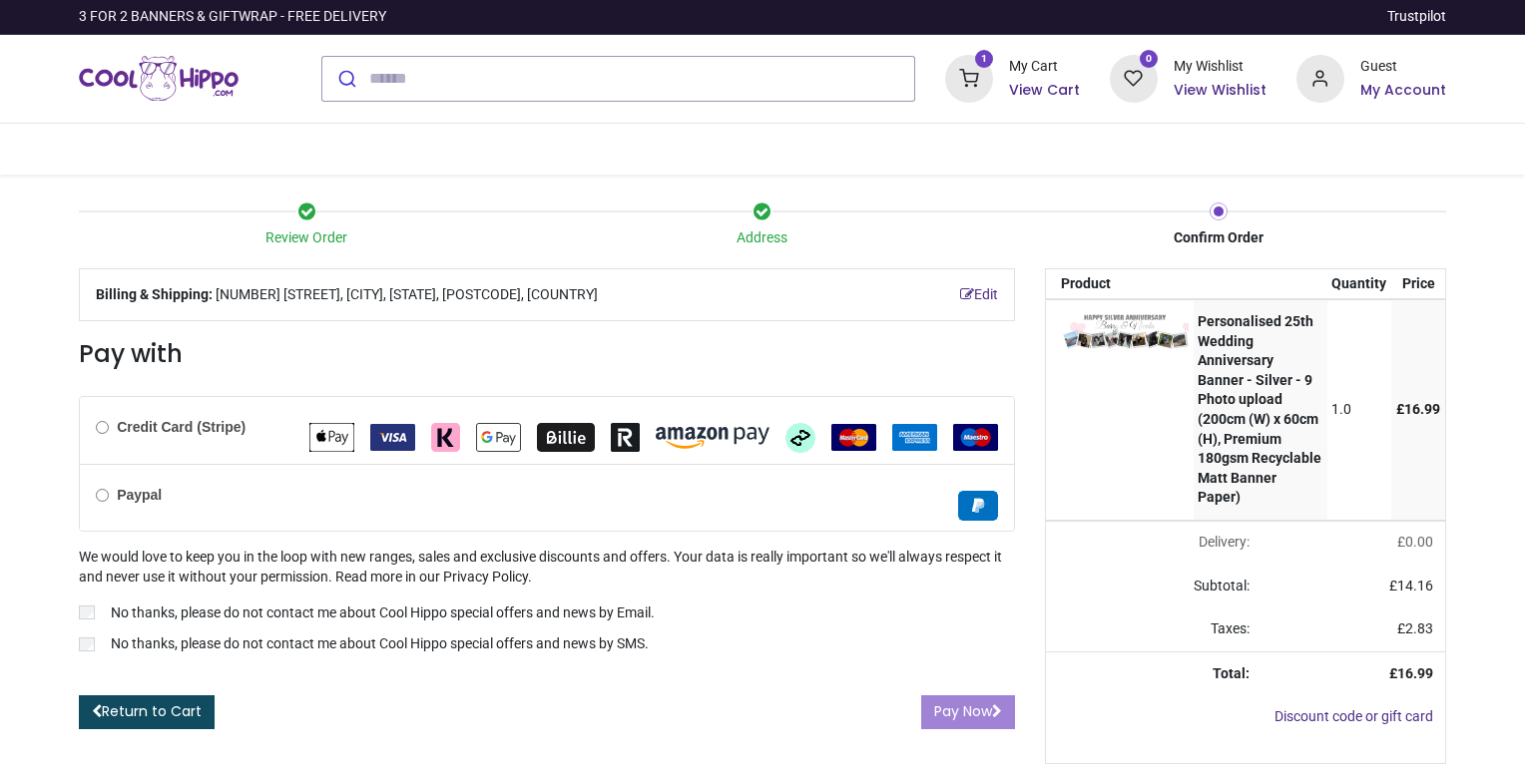scroll, scrollTop: 0, scrollLeft: 0, axis: both 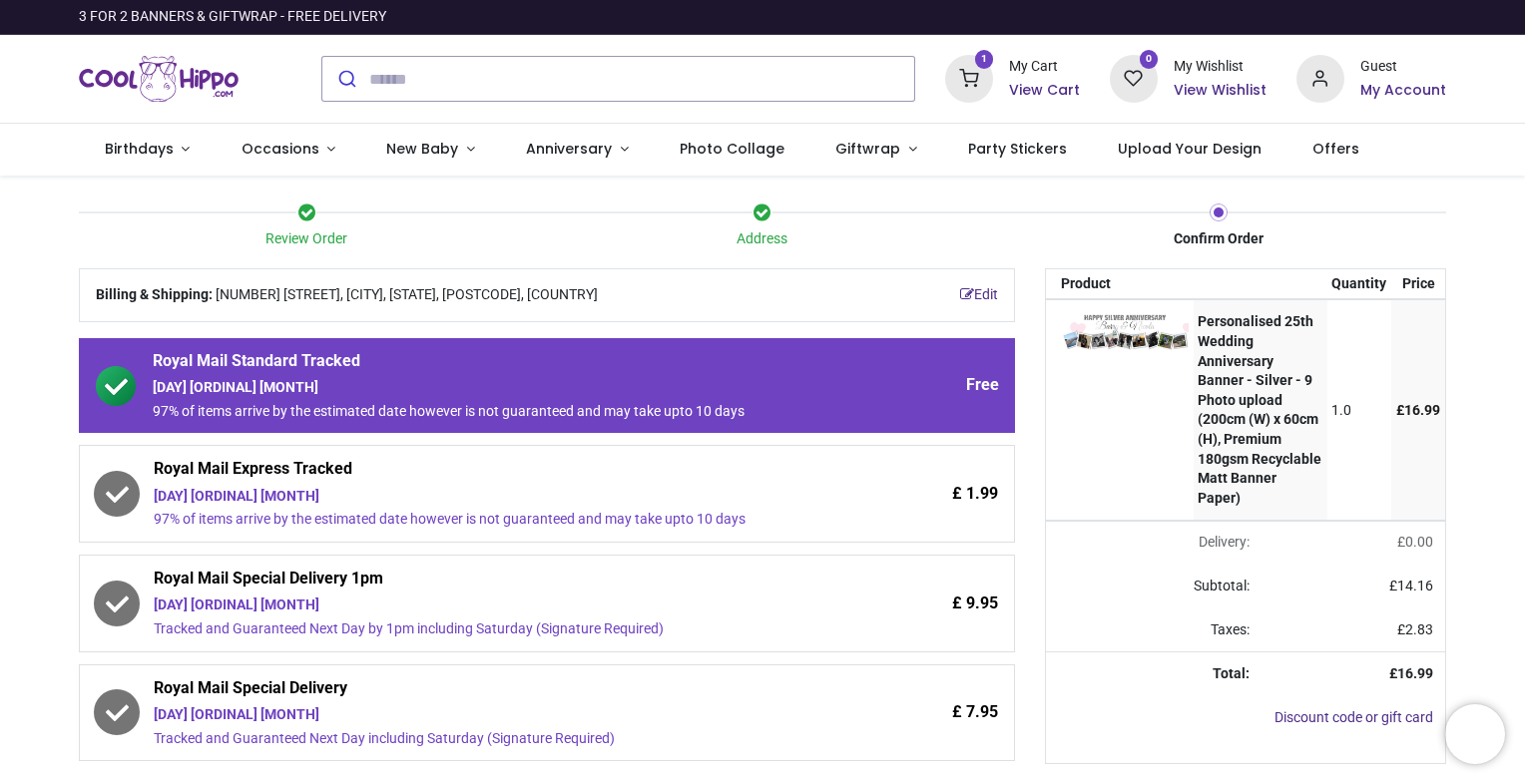 click on "Royal Mail Standard Tracked Wednesday 23rd July 97% of items arrive by the estimated date however is not guaranteed and may take upto 10 days" at bounding box center [491, 386] 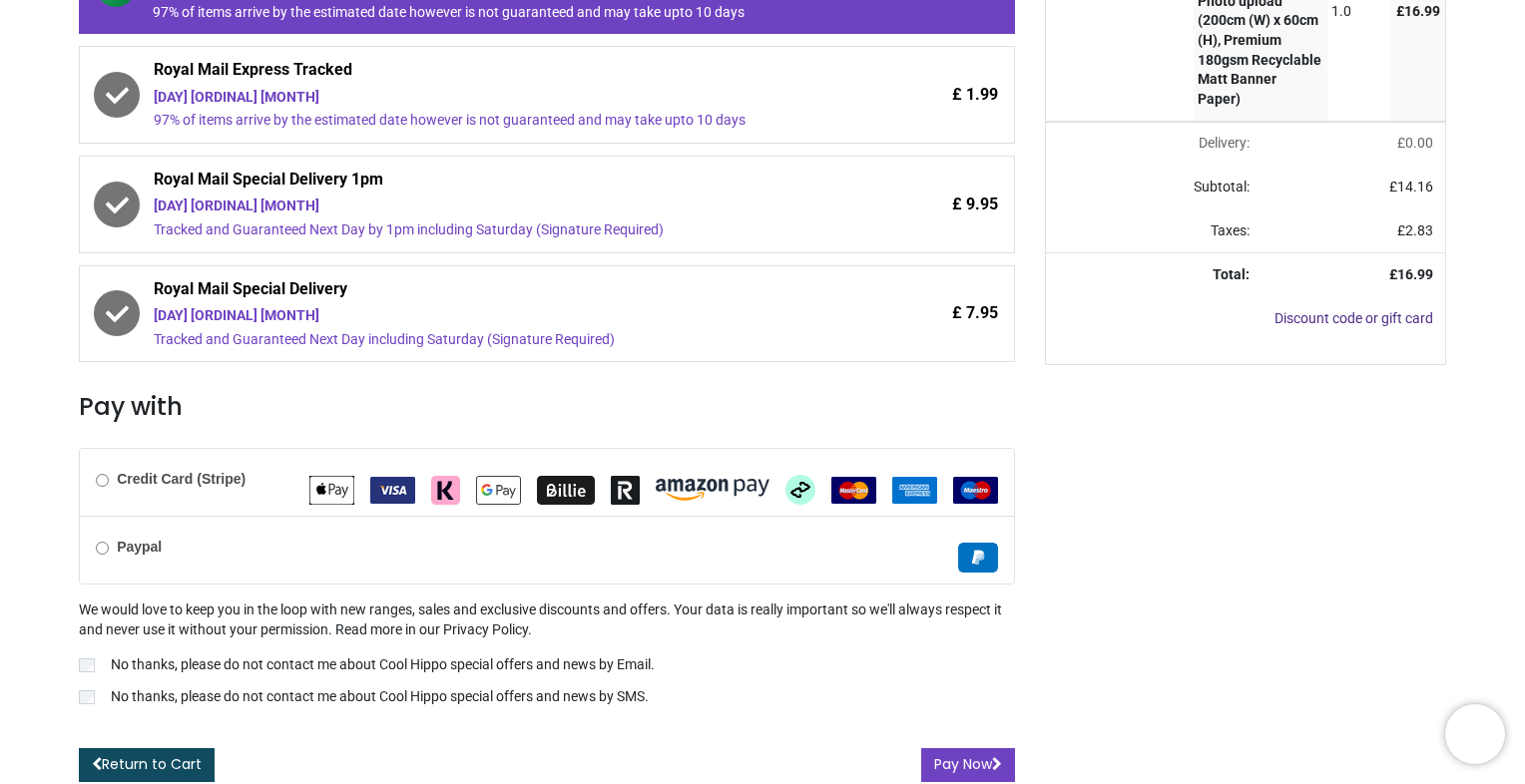 scroll, scrollTop: 402, scrollLeft: 0, axis: vertical 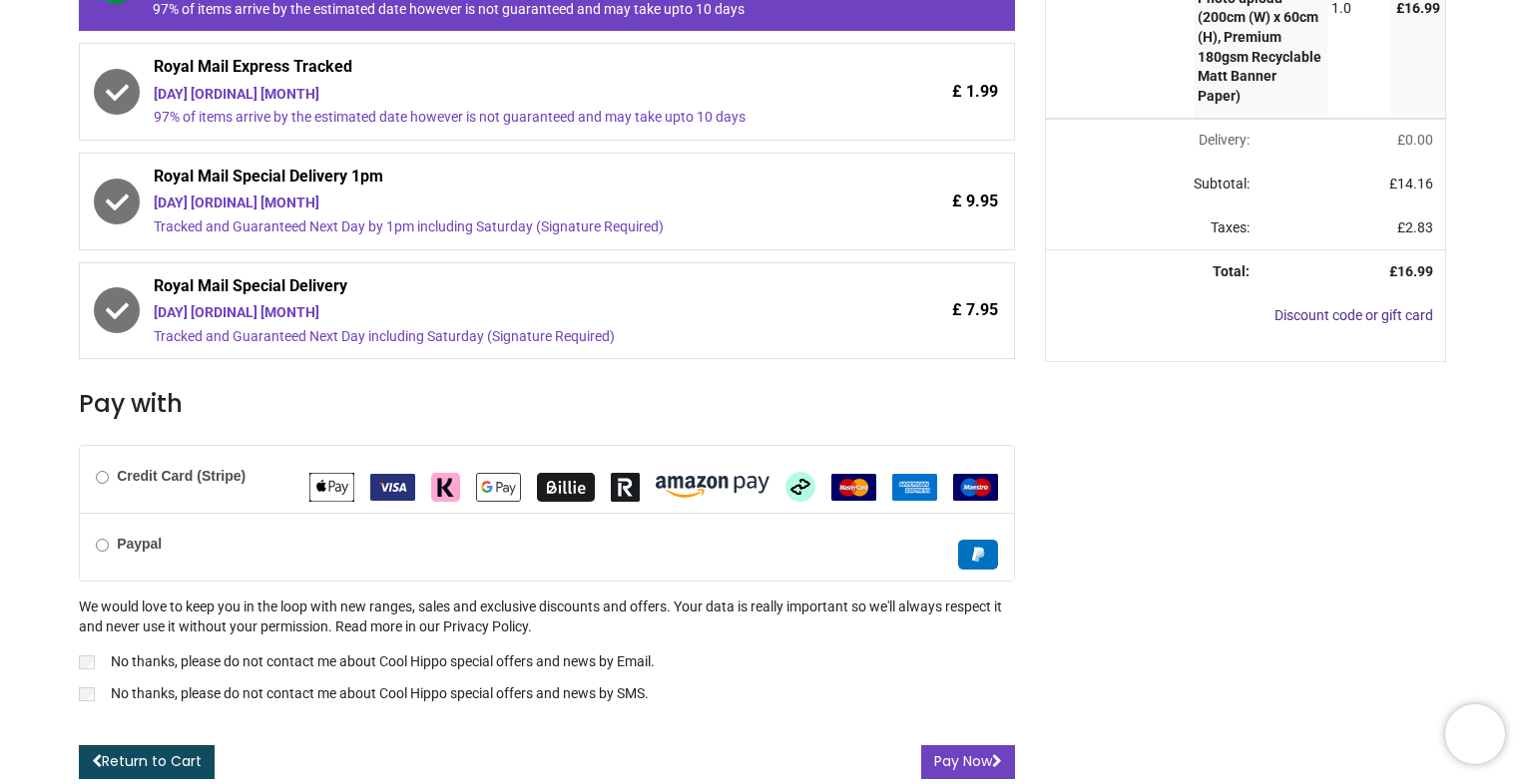 click on "Credit Card (Stripe)" at bounding box center (171, 477) 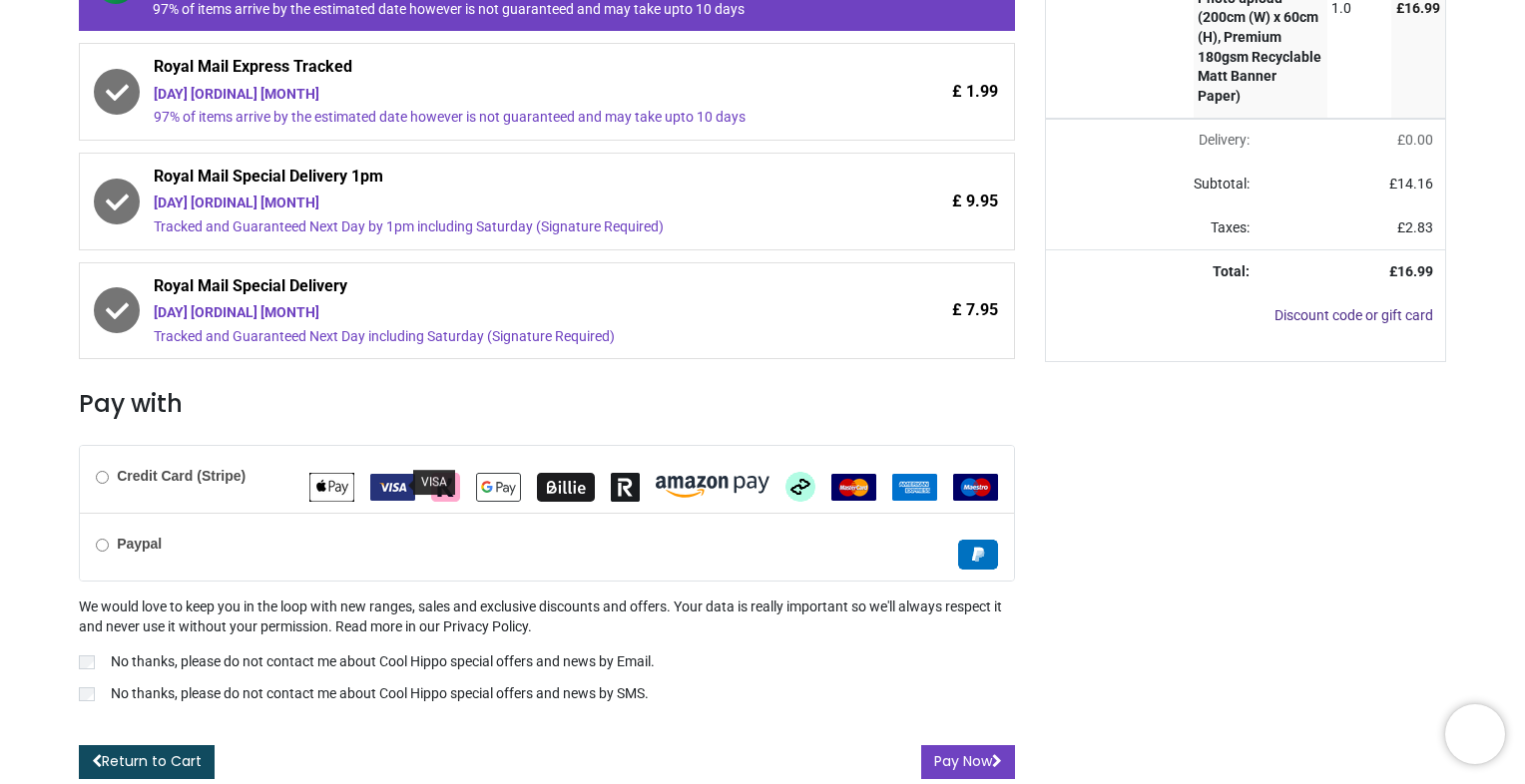 click at bounding box center [392, 487] 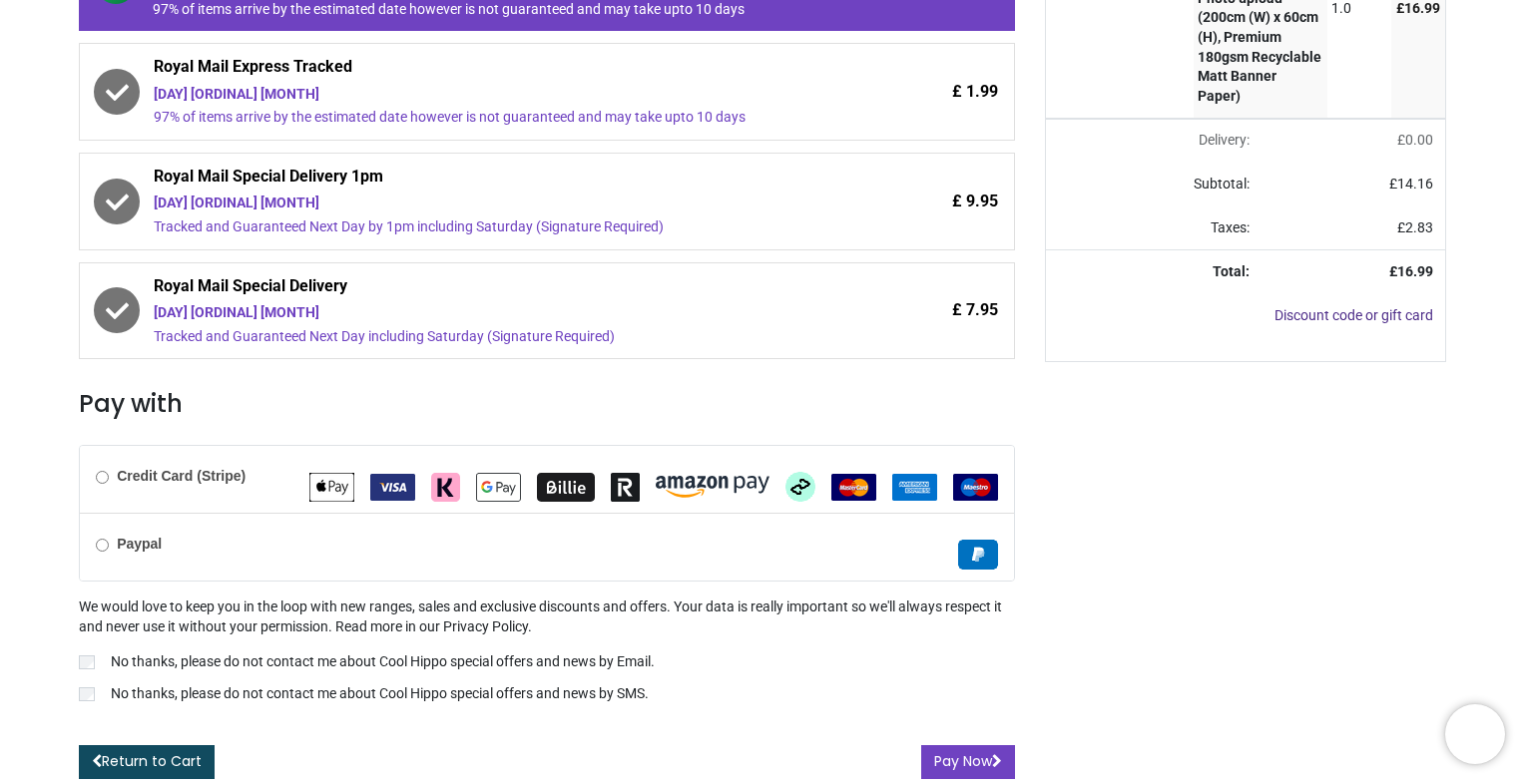 click on "Credit Card (Stripe)" at bounding box center [181, 476] 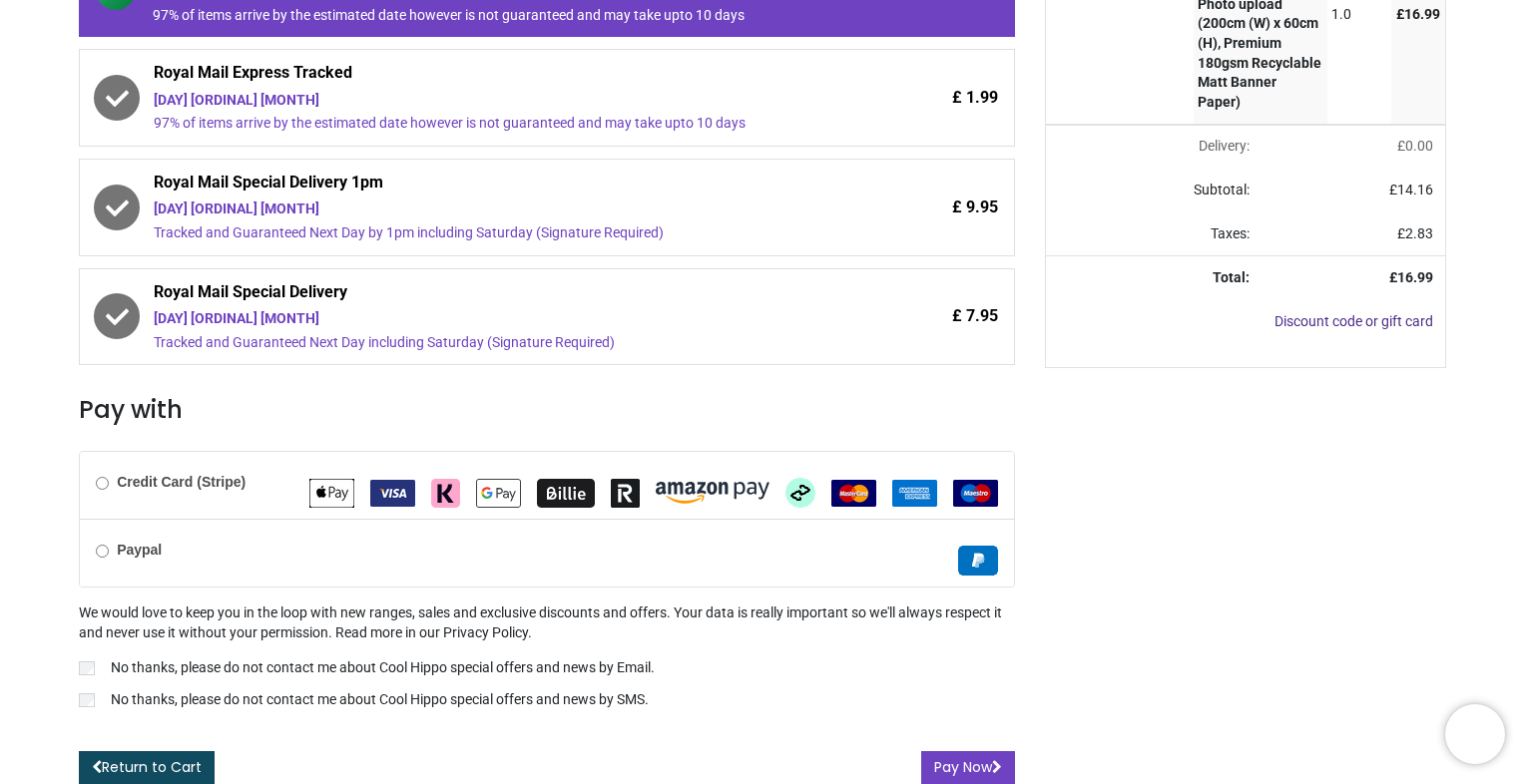 scroll, scrollTop: 402, scrollLeft: 0, axis: vertical 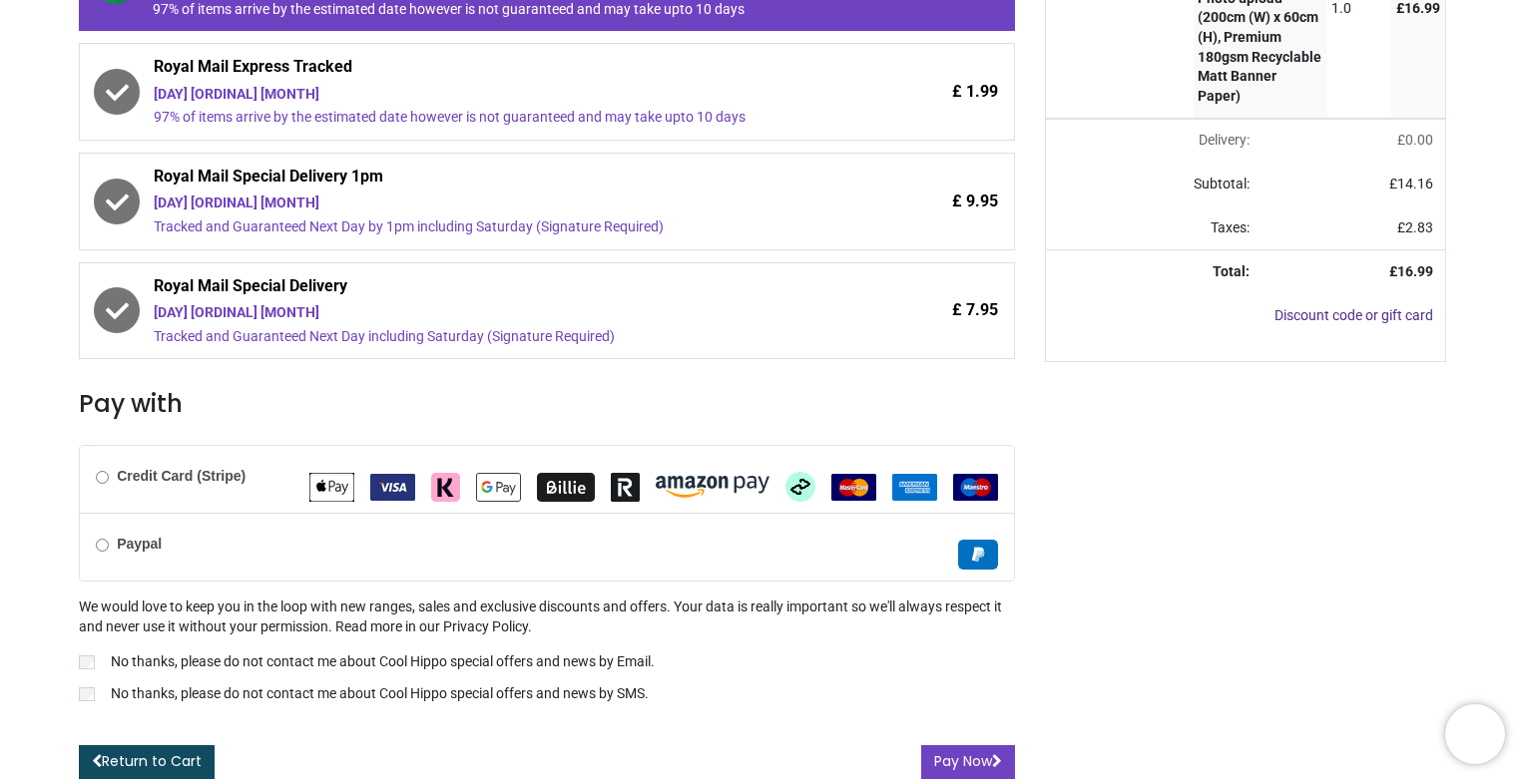 click on "No thanks, please do not contact me about Cool Hippo special offers and news by Email." at bounding box center [547, 664] 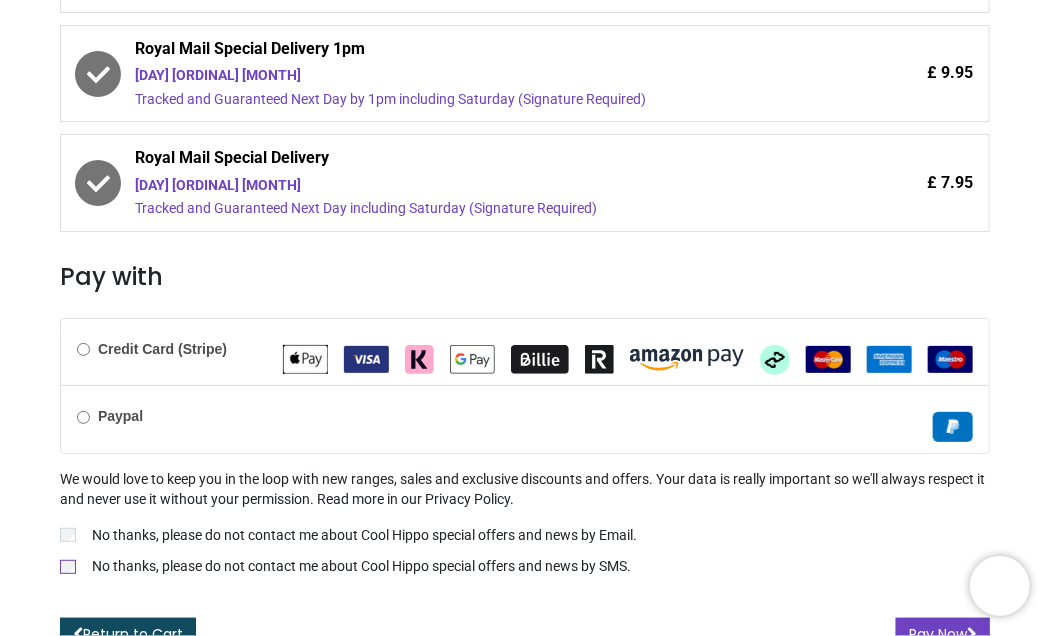 scroll, scrollTop: 606, scrollLeft: 0, axis: vertical 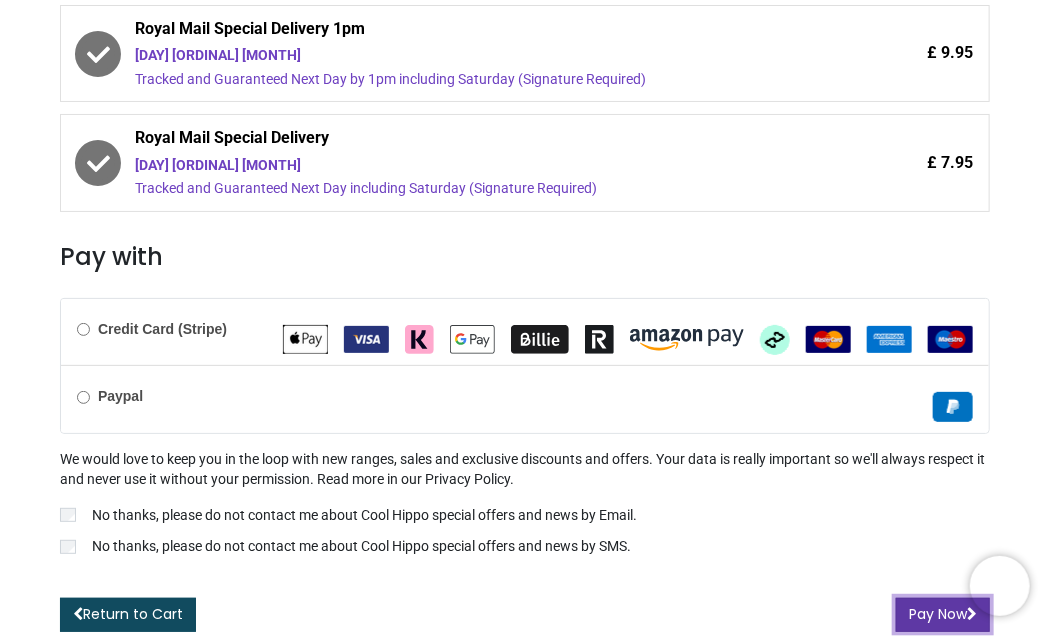 click on "Pay Now" at bounding box center [943, 615] 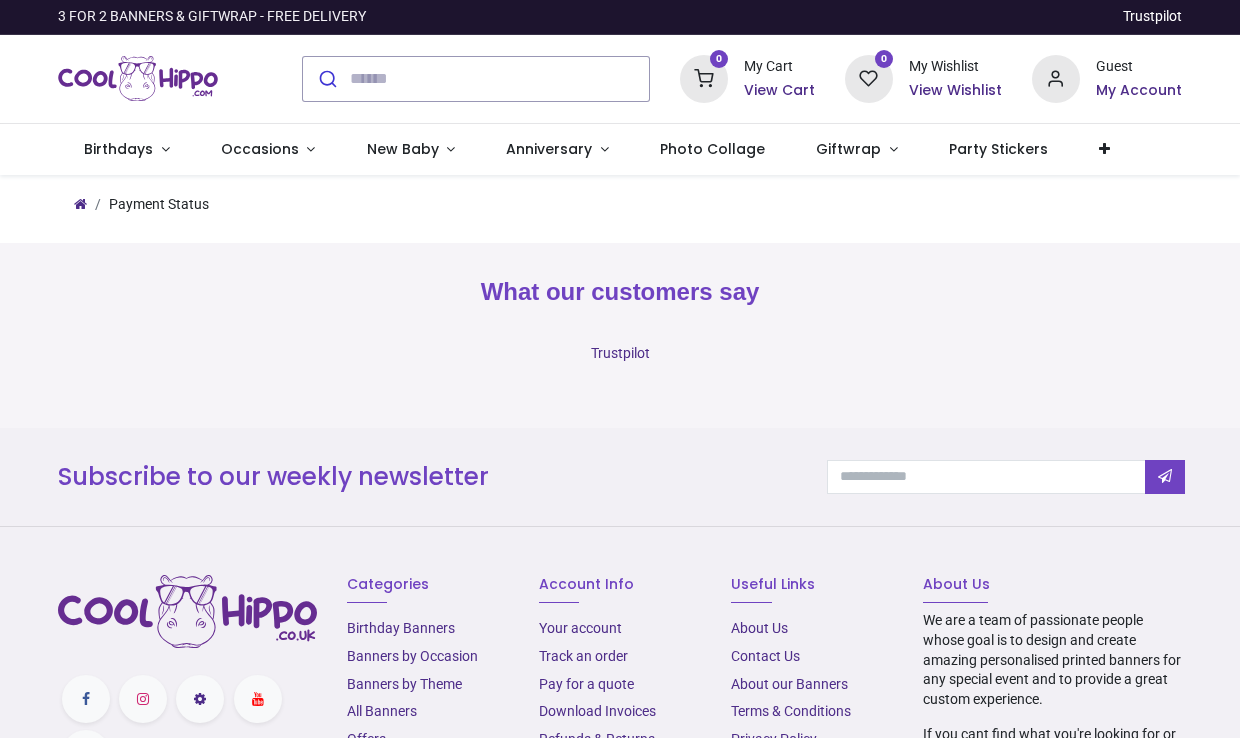 scroll, scrollTop: 0, scrollLeft: 0, axis: both 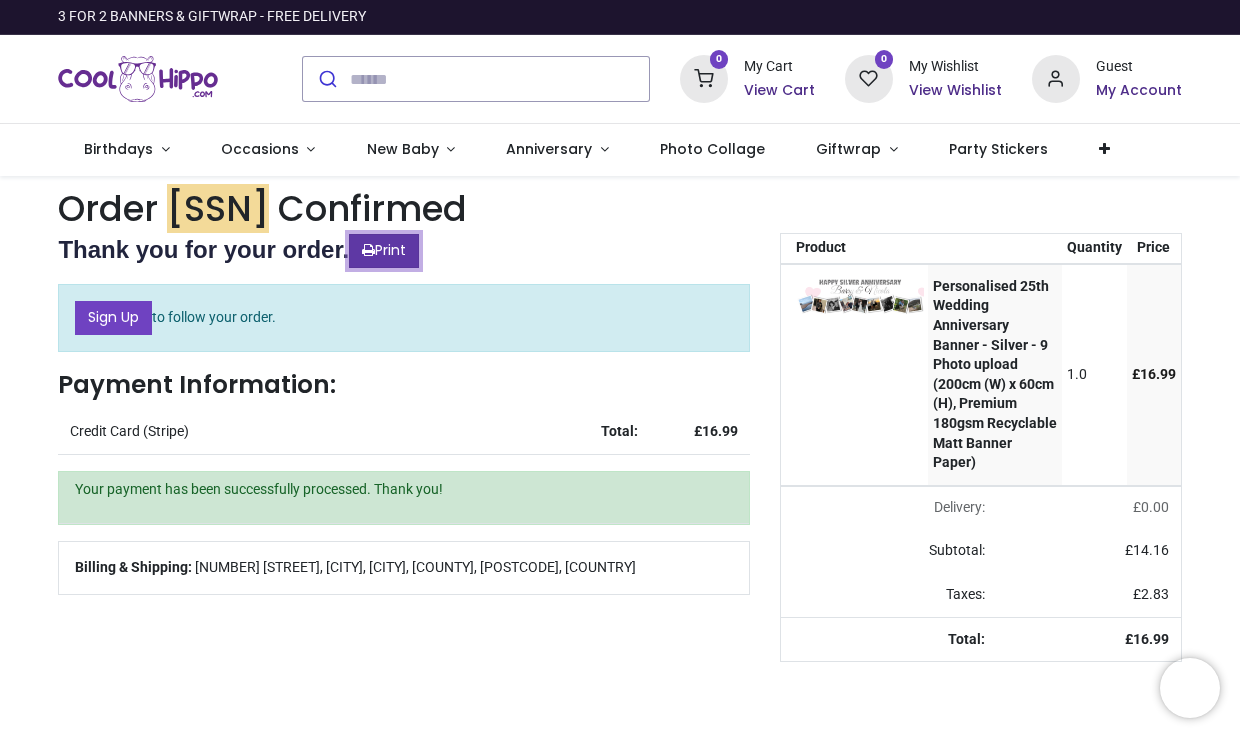 click on "Print" at bounding box center [384, 251] 